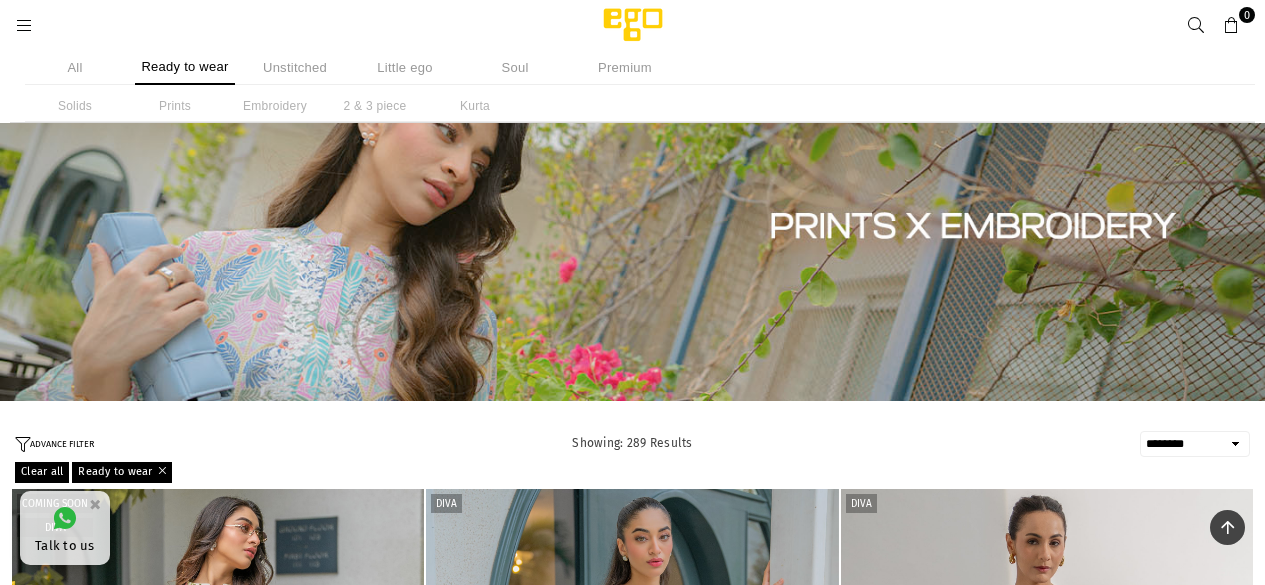 scroll, scrollTop: 1070, scrollLeft: 0, axis: vertical 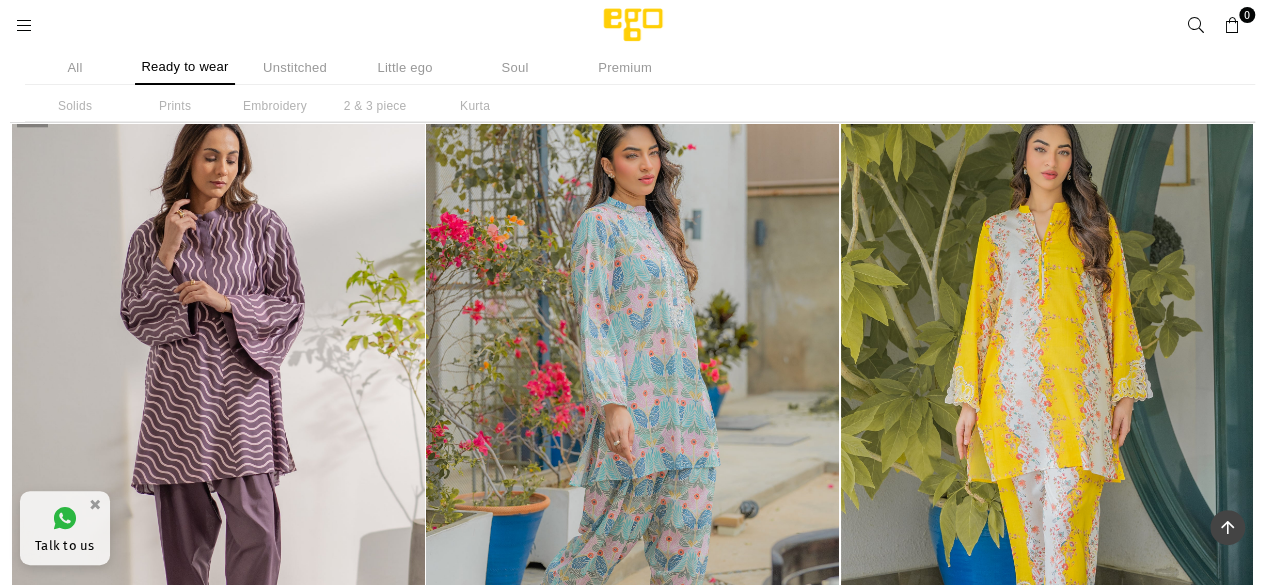 click on "Little ego" at bounding box center (405, 67) 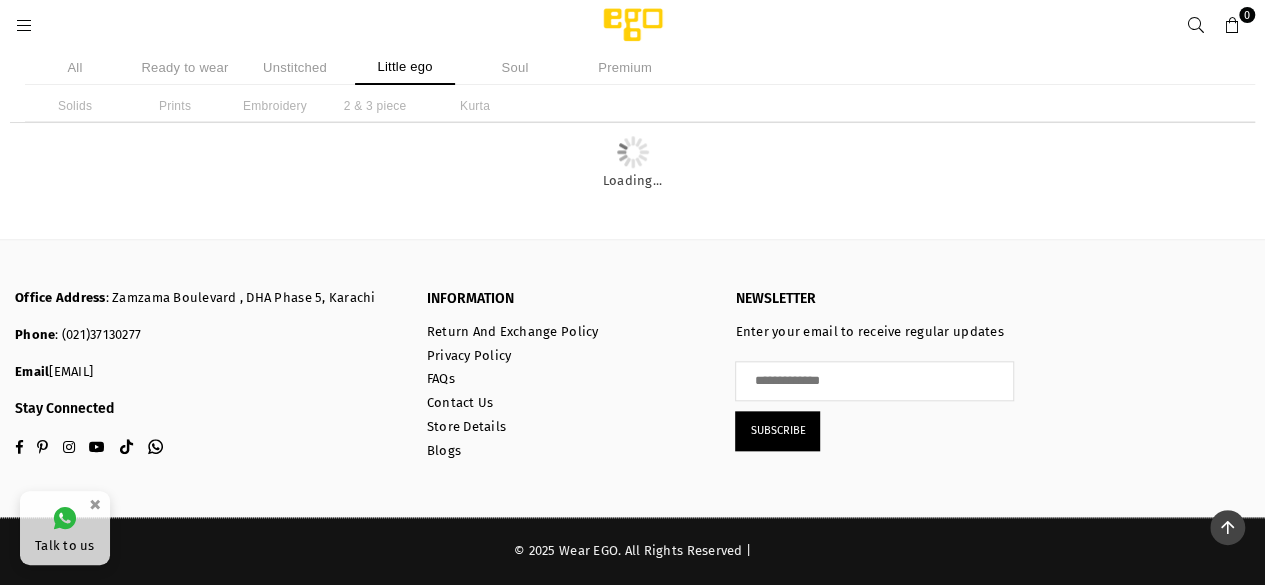scroll, scrollTop: 2070, scrollLeft: 0, axis: vertical 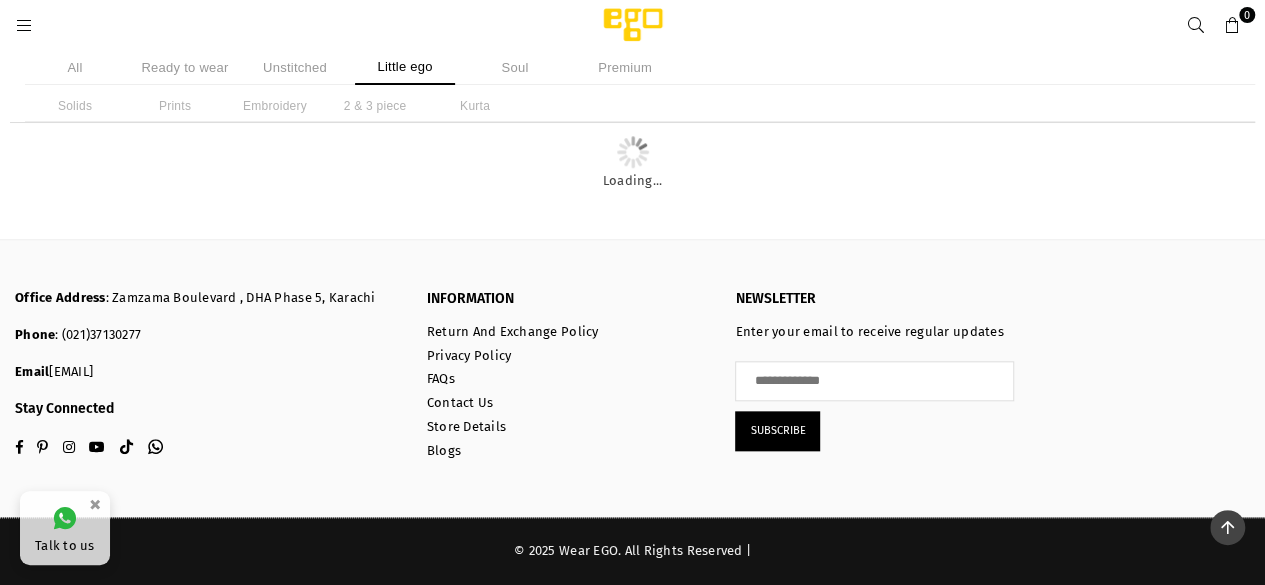 click on "Regular price Rs.5,490" at bounding box center (632, -242) 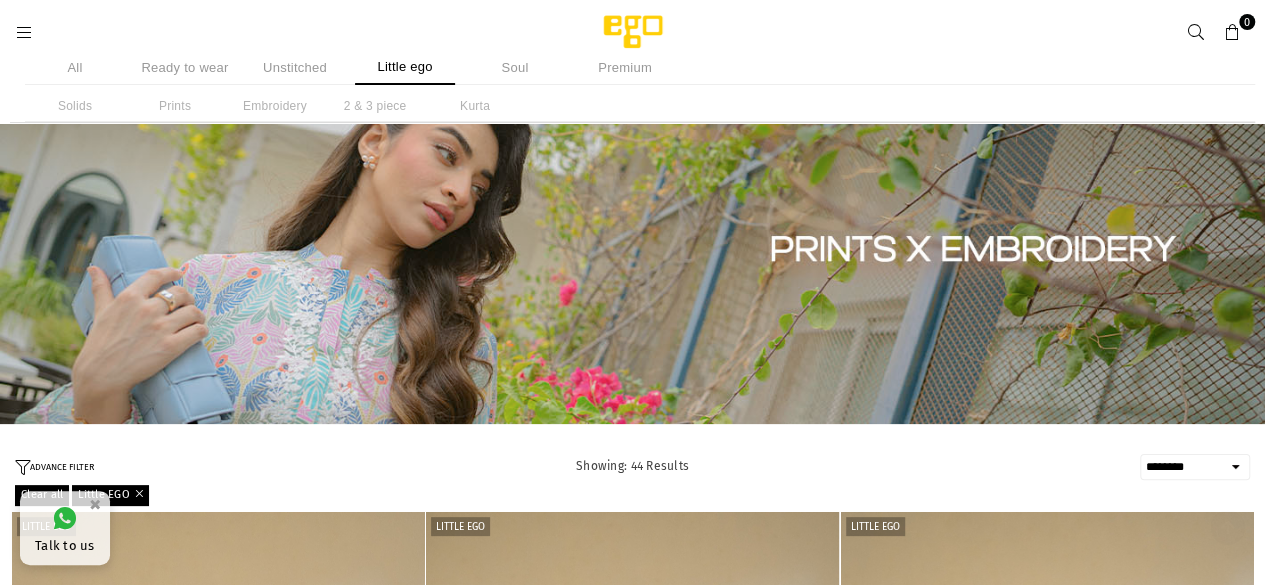 scroll, scrollTop: 0, scrollLeft: 0, axis: both 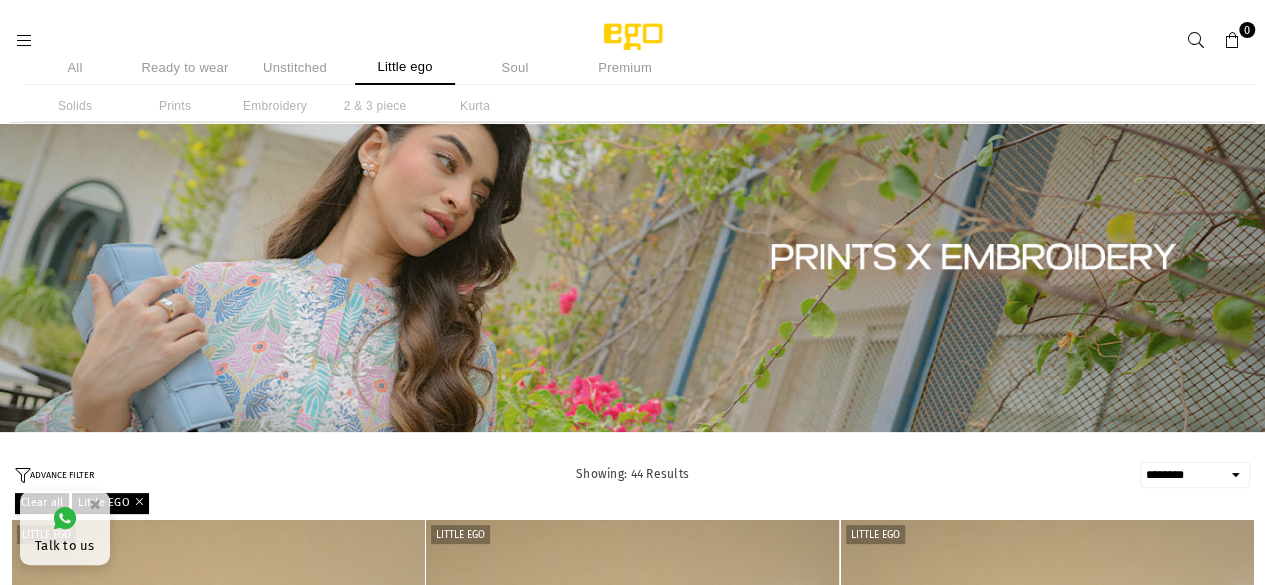 click on "**********" at bounding box center (632, 1389) 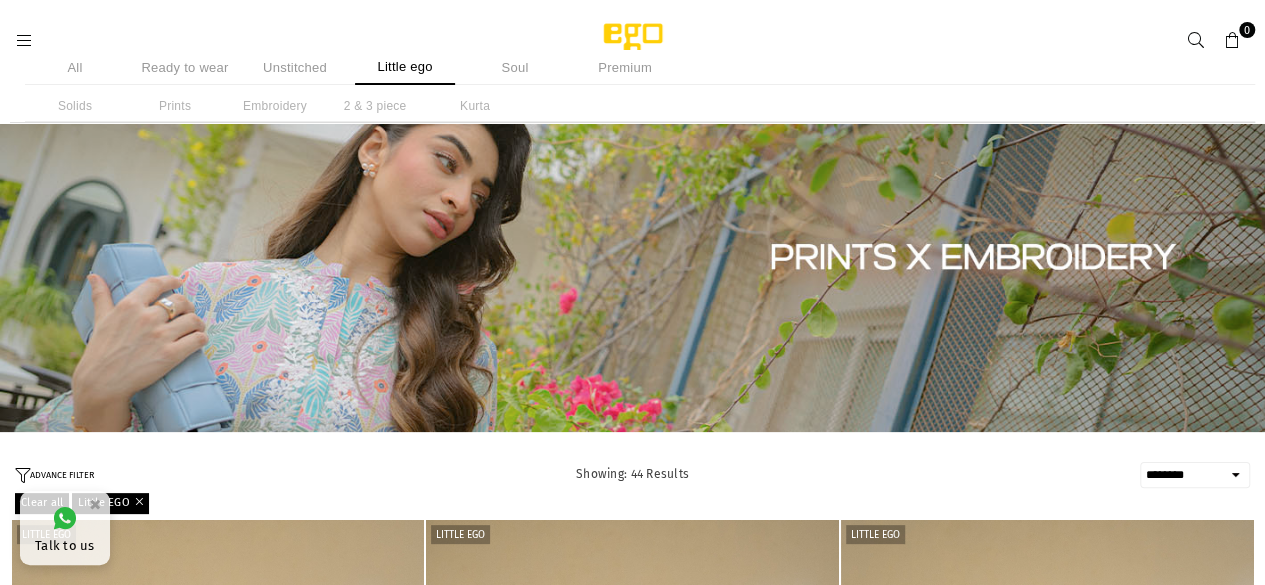 select on "**********" 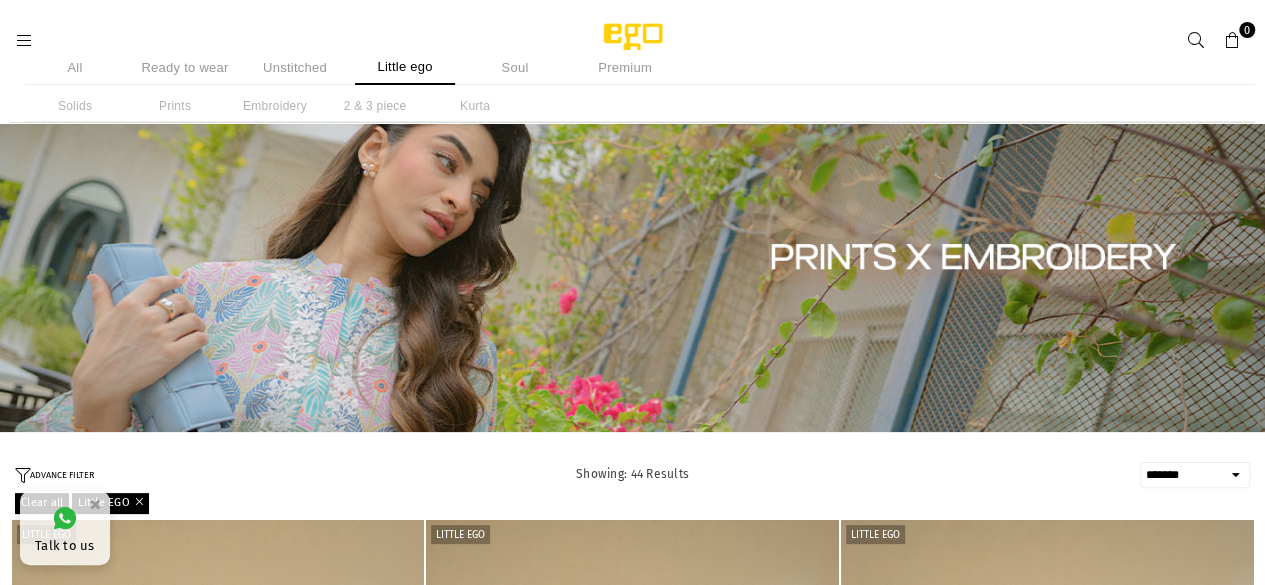click on "**********" at bounding box center (1195, 475) 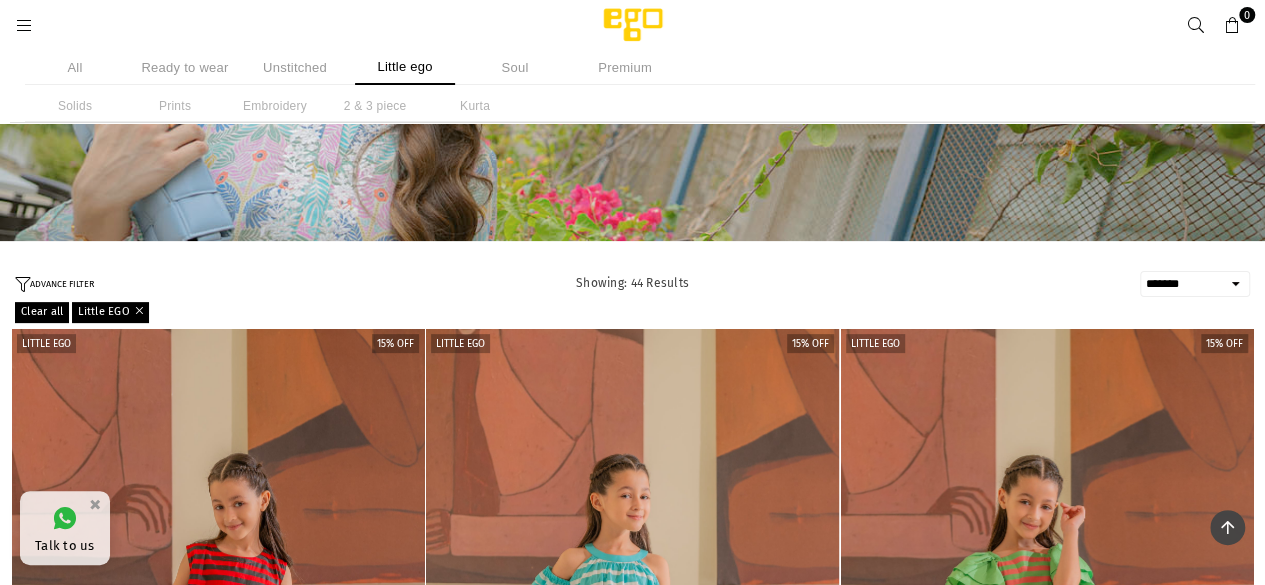 scroll, scrollTop: 150, scrollLeft: 0, axis: vertical 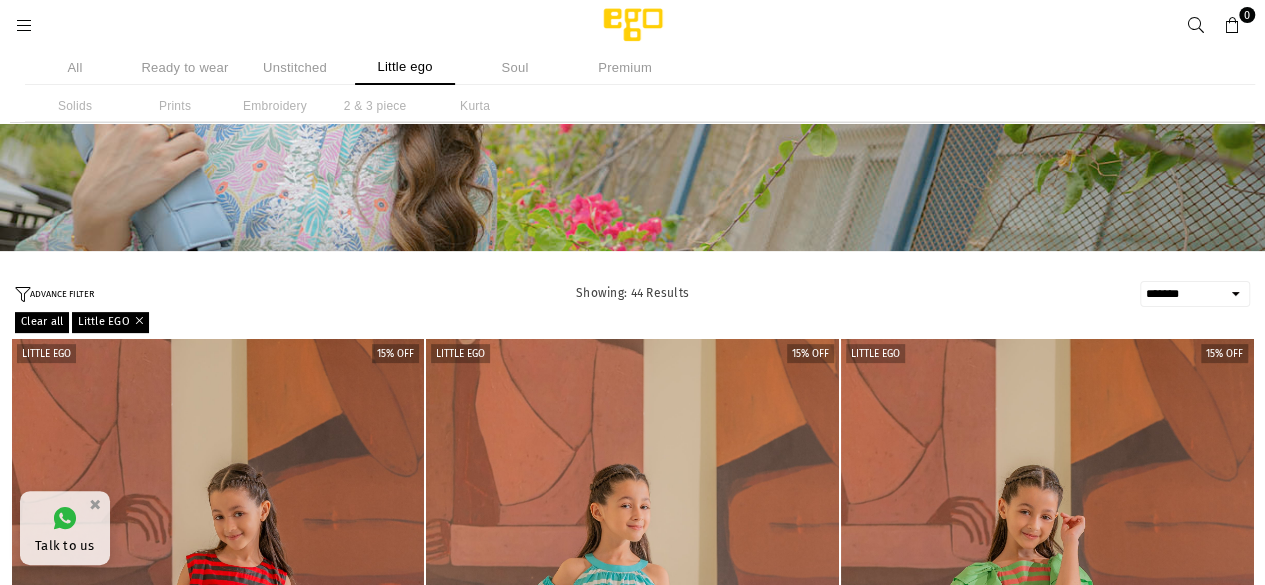 click on "All" at bounding box center (75, 67) 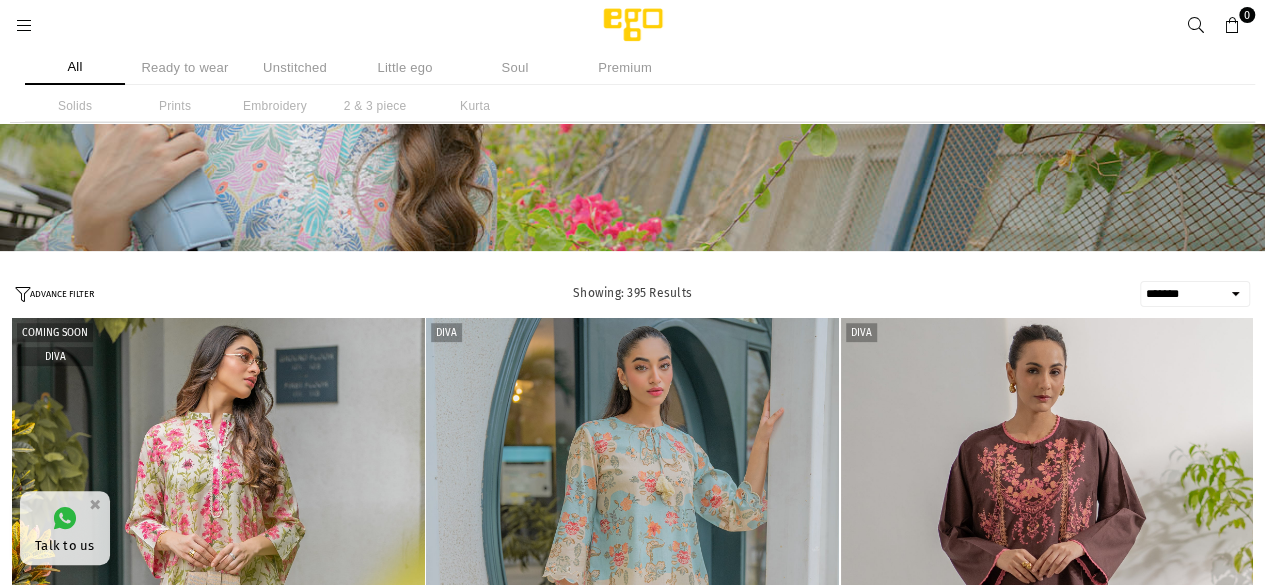 click at bounding box center (24, 26) 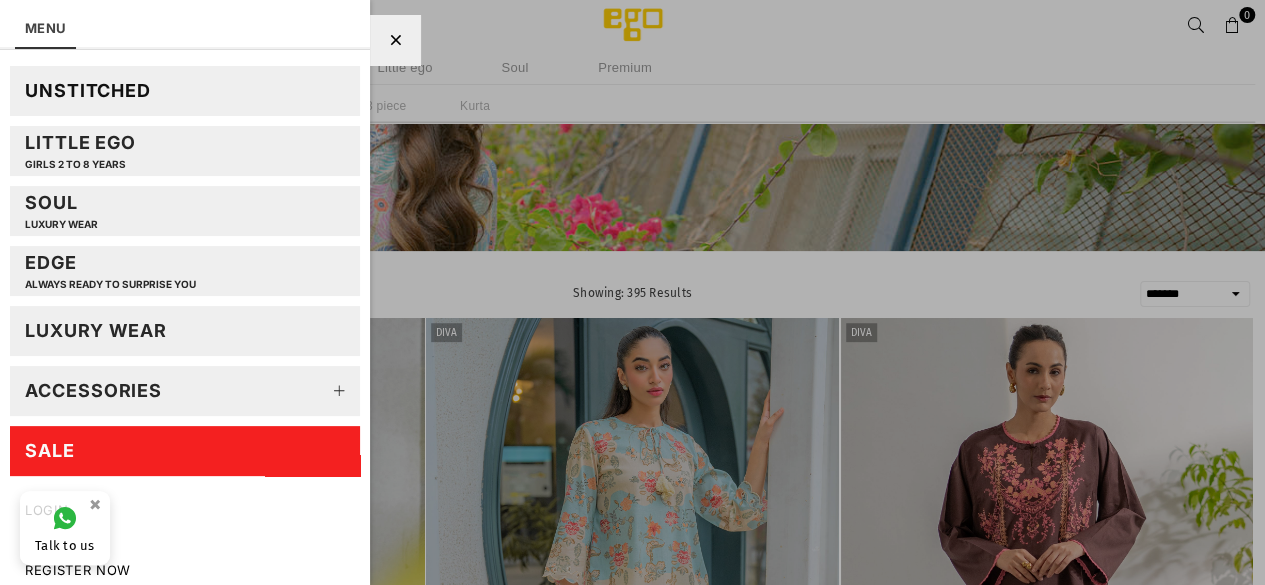 scroll, scrollTop: 130, scrollLeft: 0, axis: vertical 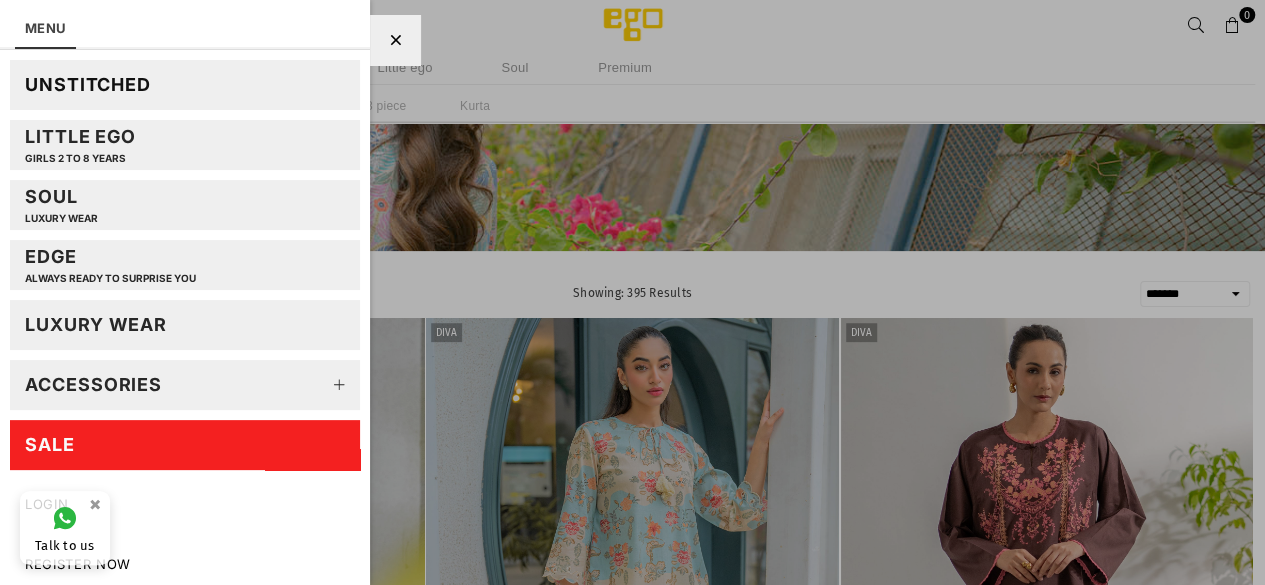 click on "SALE" at bounding box center (185, 445) 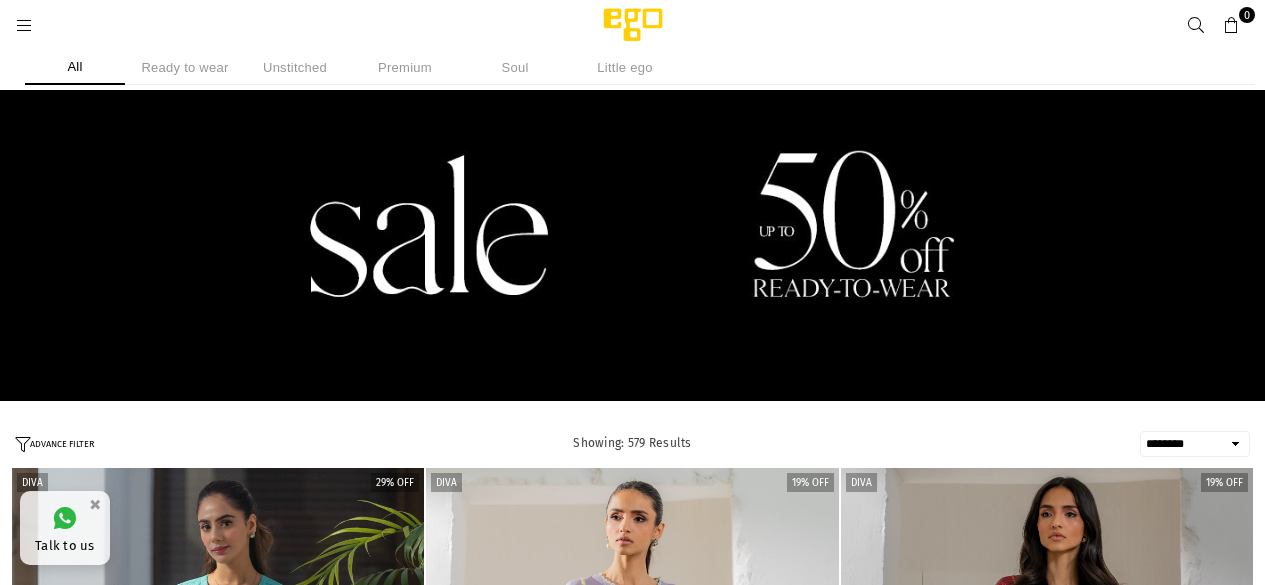 click on "**********" at bounding box center (1195, 444) 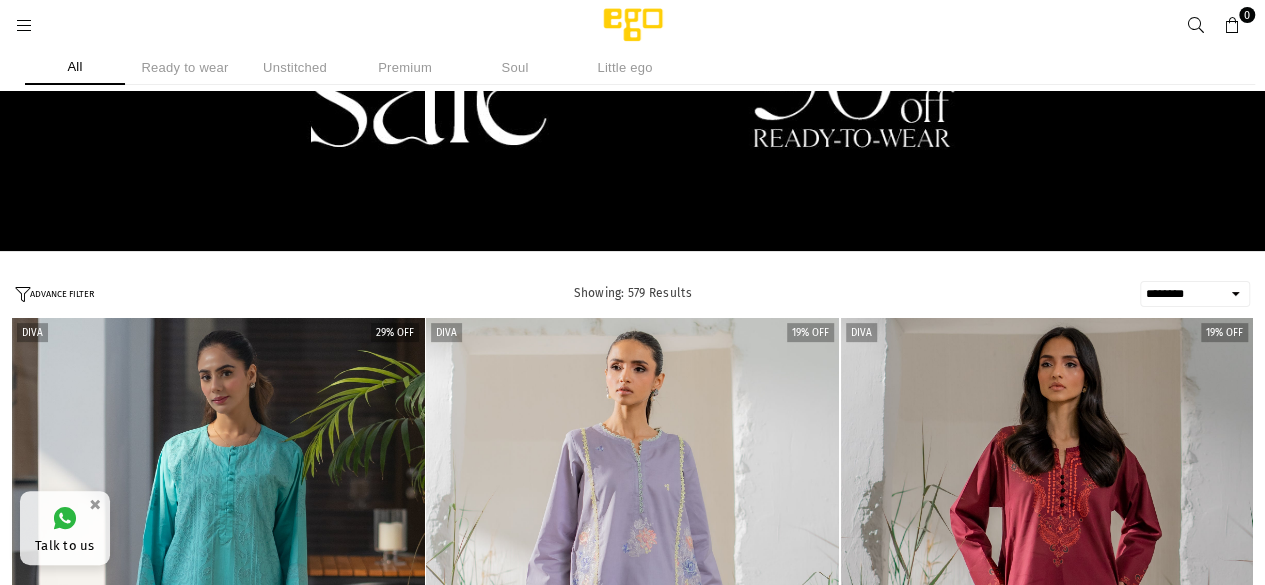 scroll, scrollTop: 150, scrollLeft: 0, axis: vertical 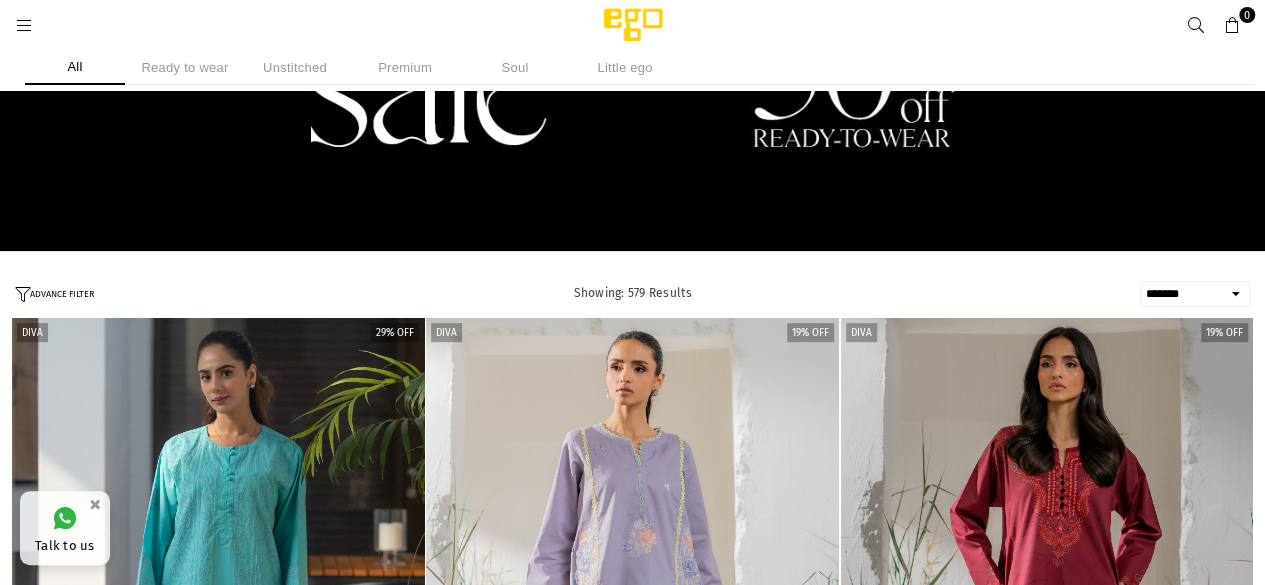 click on "**********" at bounding box center [1195, 294] 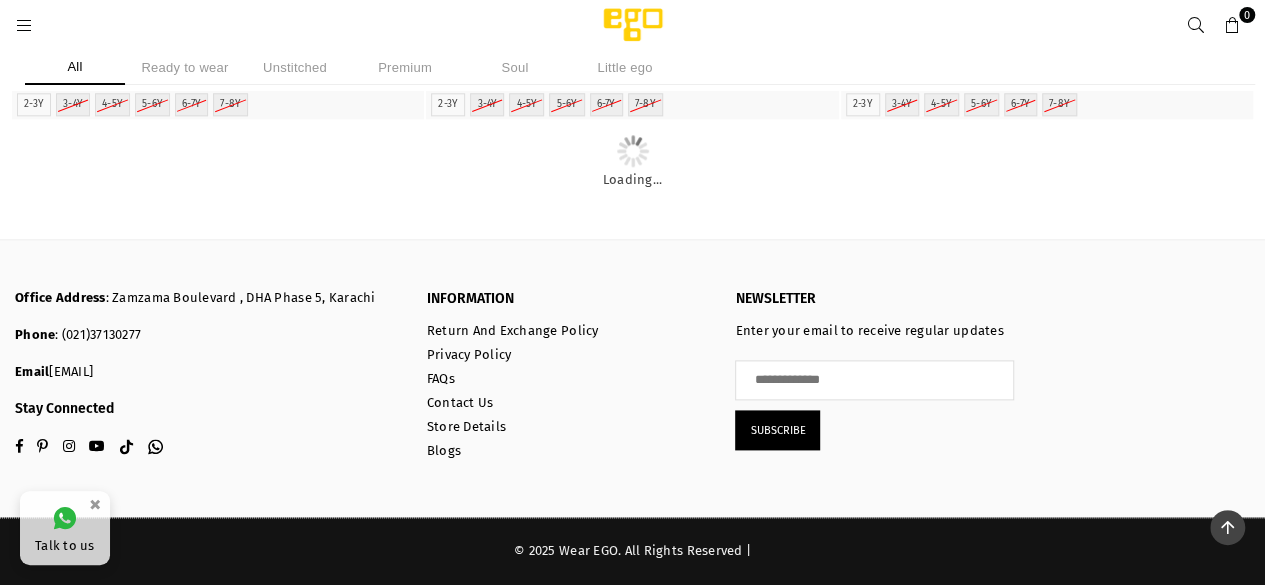 scroll, scrollTop: 4450, scrollLeft: 0, axis: vertical 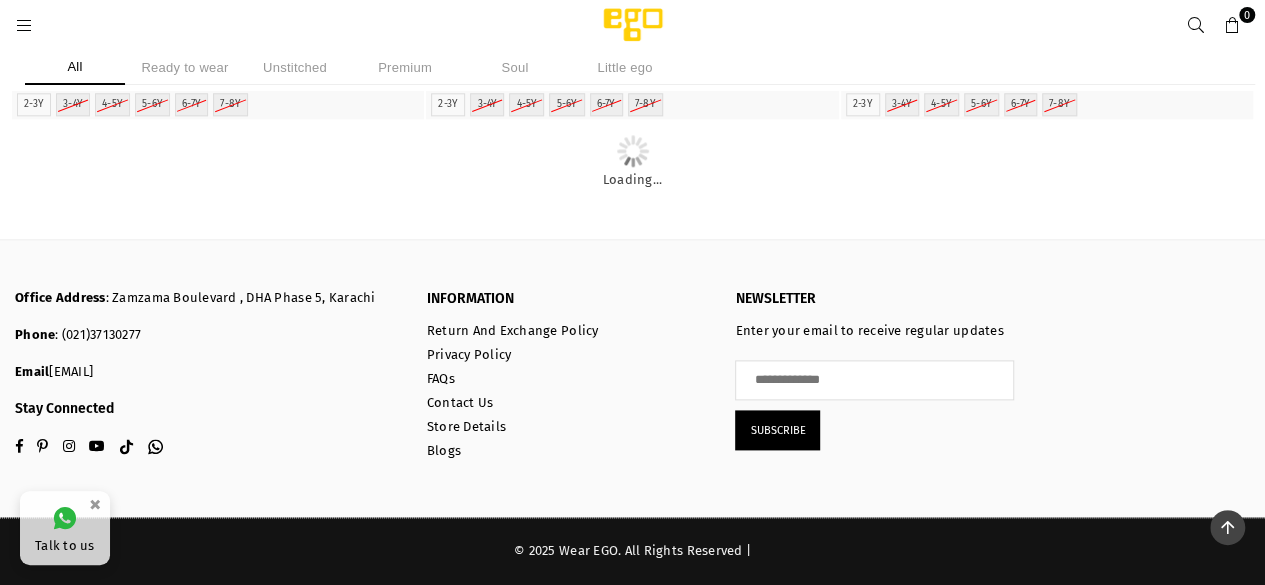 click at bounding box center (219, -269) 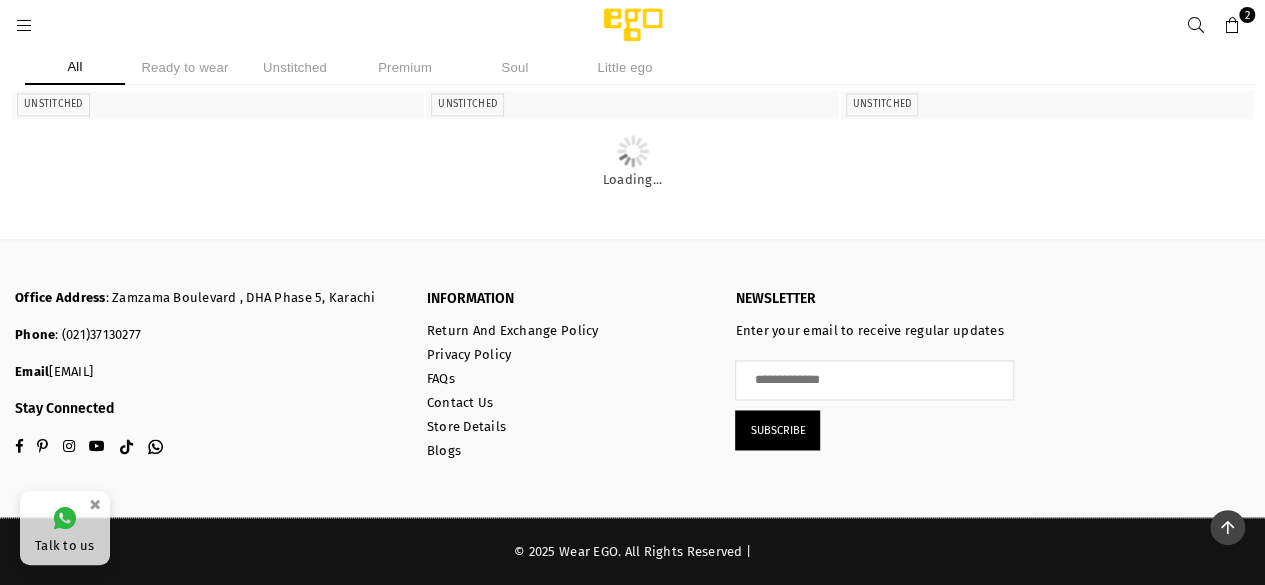 scroll, scrollTop: 8946, scrollLeft: 0, axis: vertical 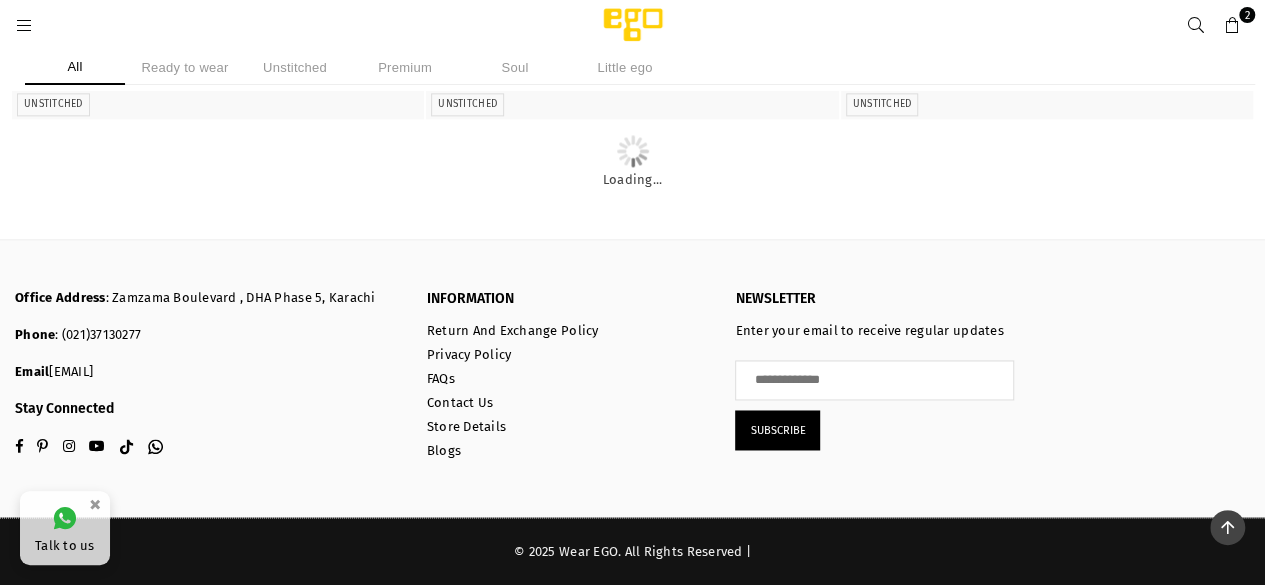 click at bounding box center [633, -139] 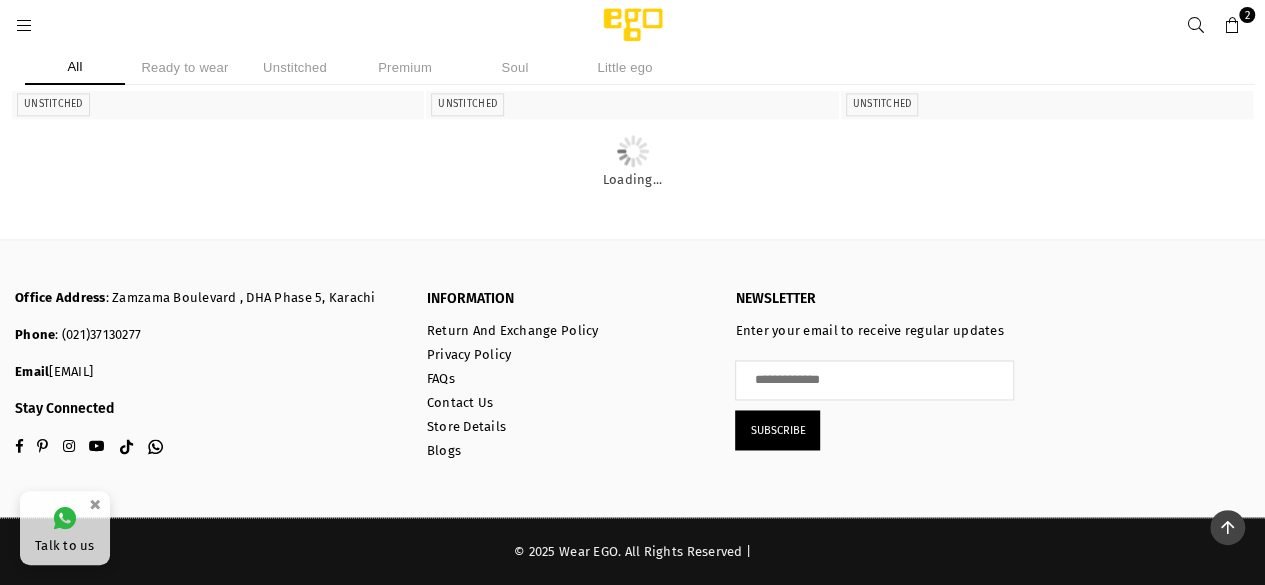 click on "XS" at bounding box center [858, -91] 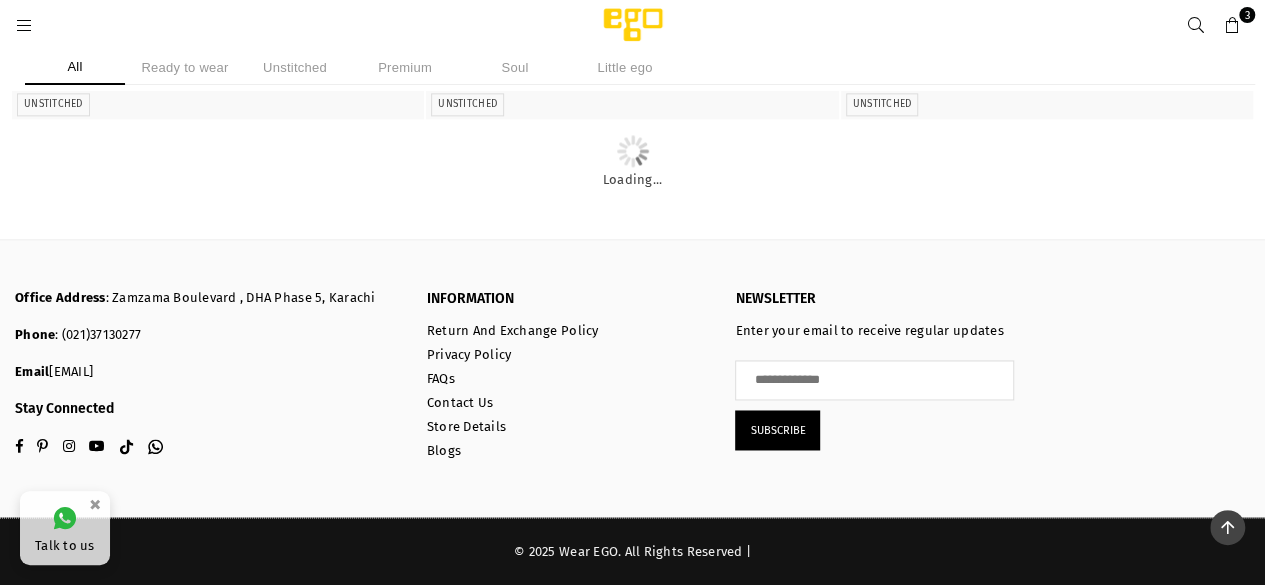 scroll, scrollTop: 9642, scrollLeft: 0, axis: vertical 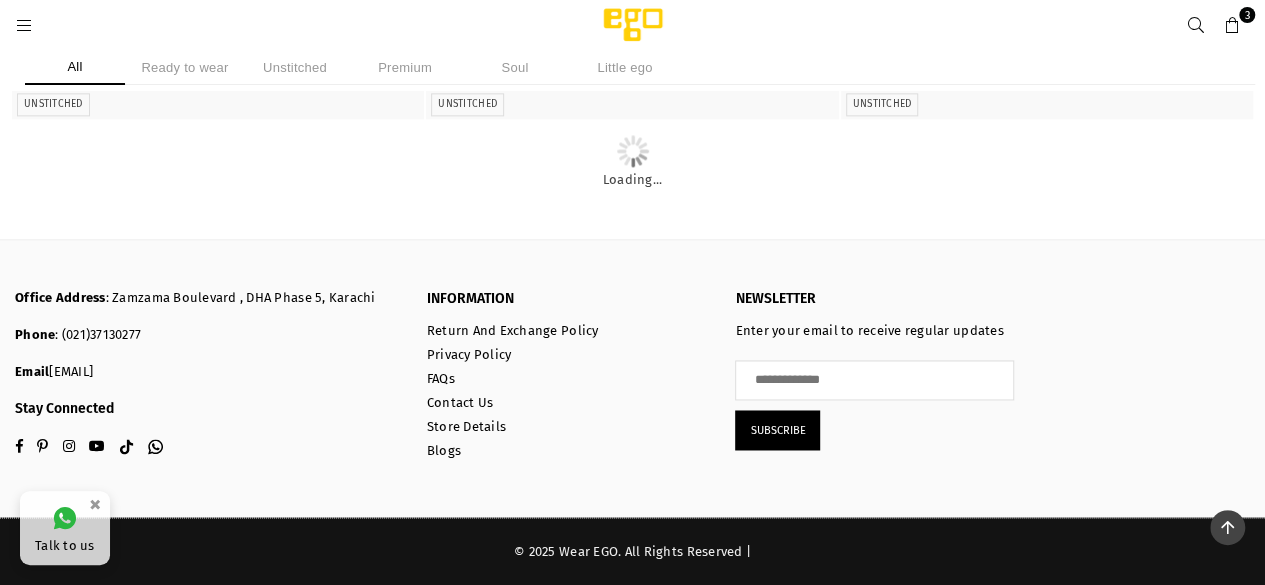 click on "S" at bounding box center (56, -26) 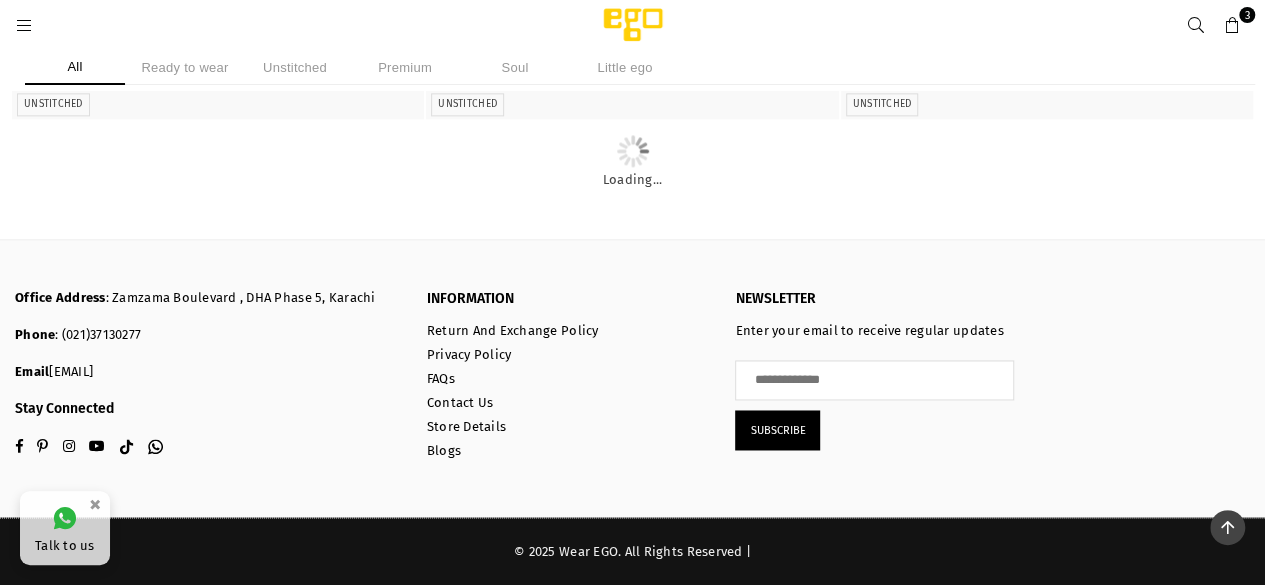 click on "Quick Shop" at bounding box center (218, -104) 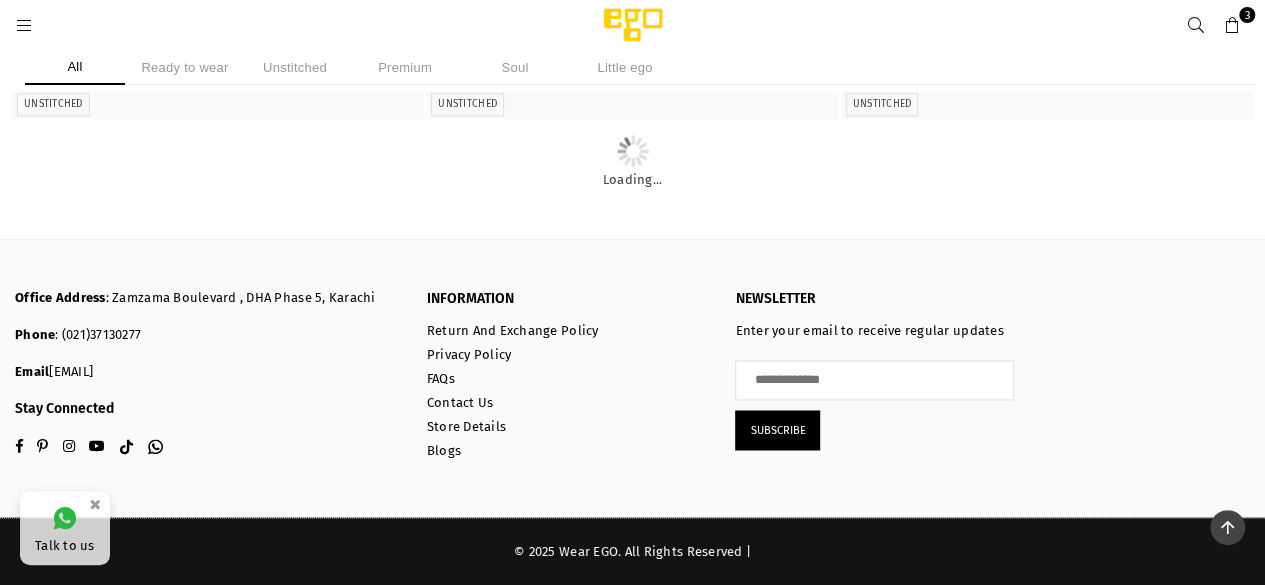 scroll, scrollTop: 9342, scrollLeft: 0, axis: vertical 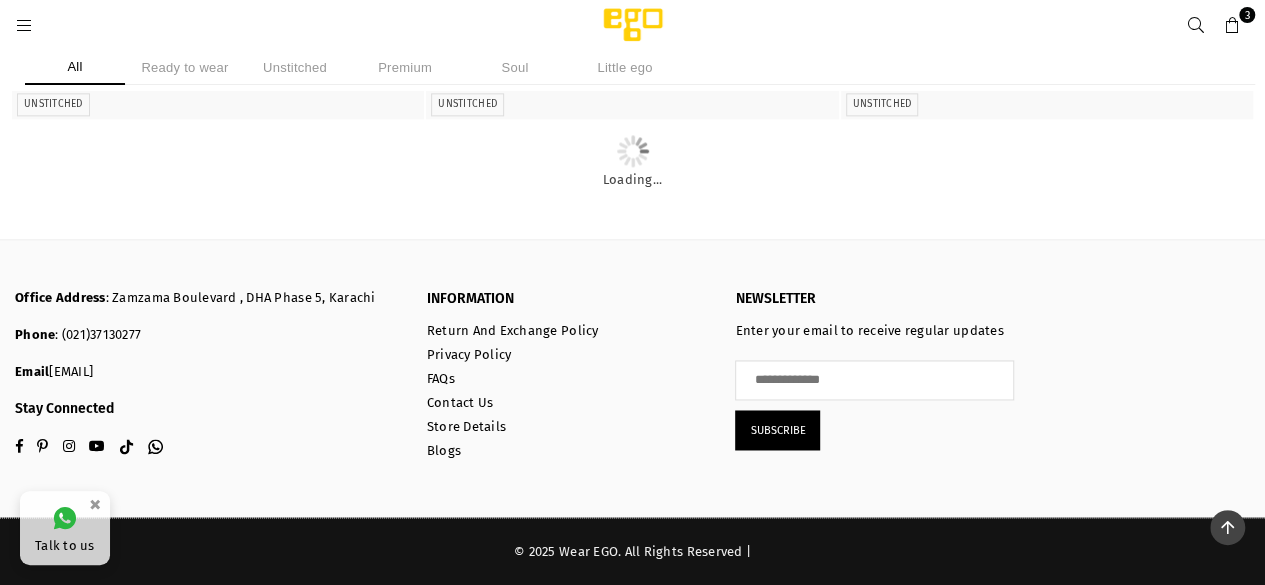 click at bounding box center [219, -74] 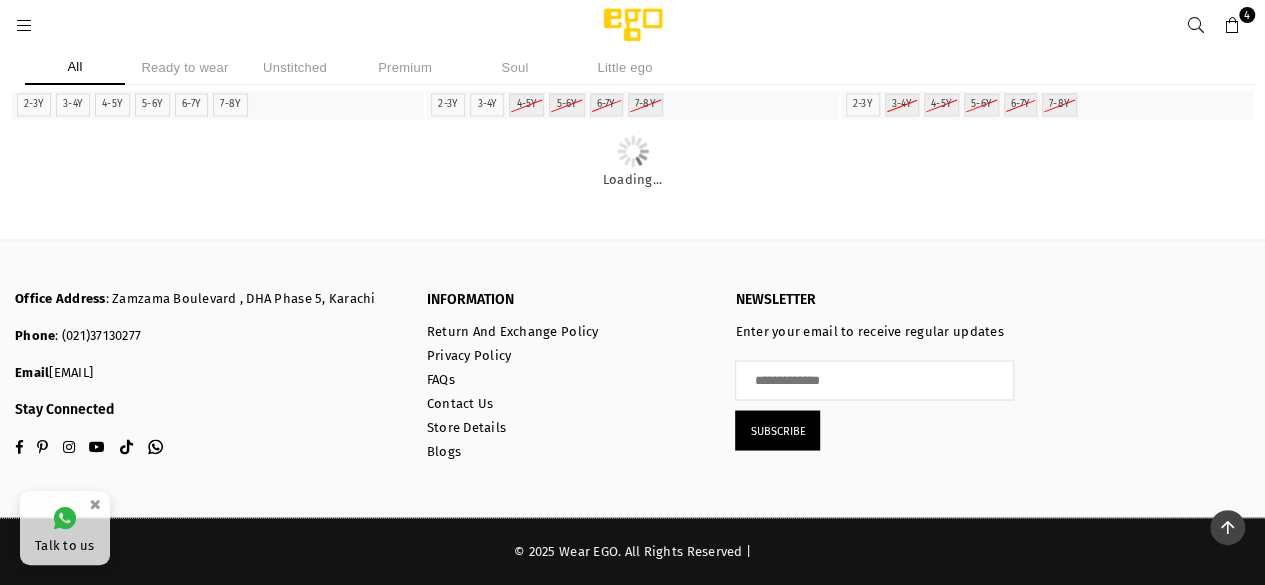 scroll, scrollTop: 11538, scrollLeft: 0, axis: vertical 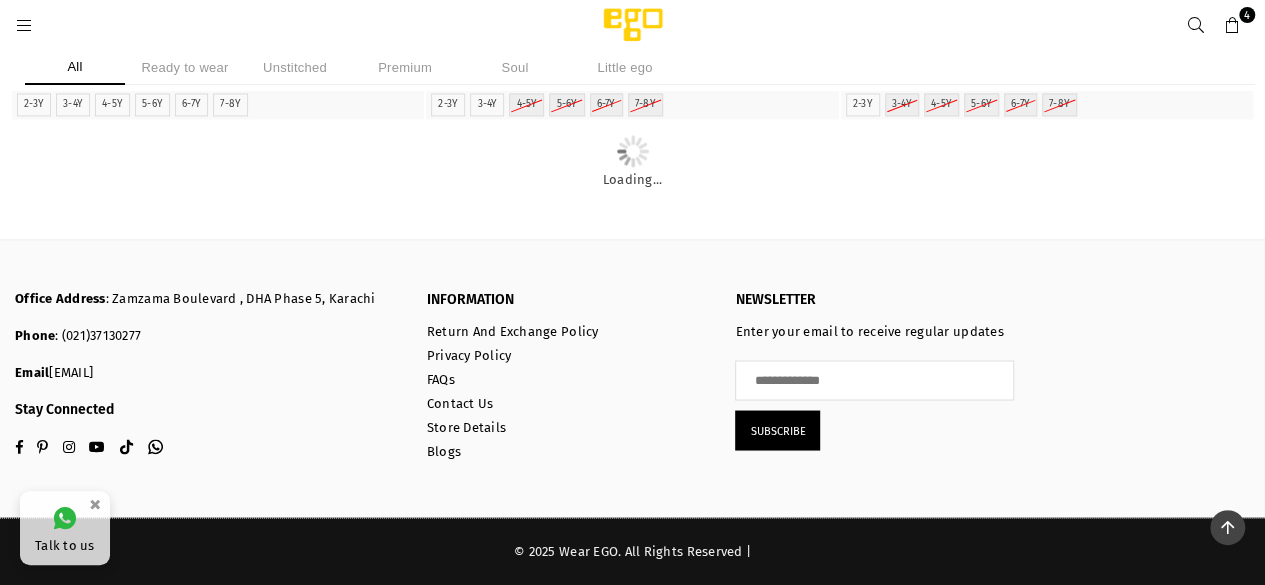click at bounding box center (633, -139) 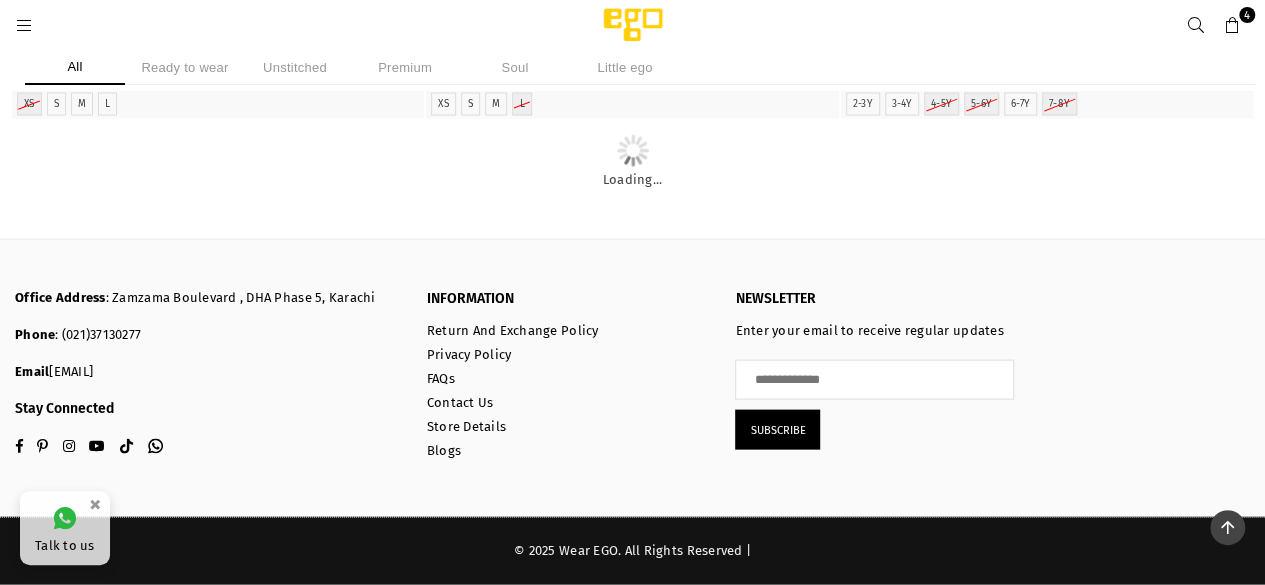 scroll, scrollTop: 15034, scrollLeft: 0, axis: vertical 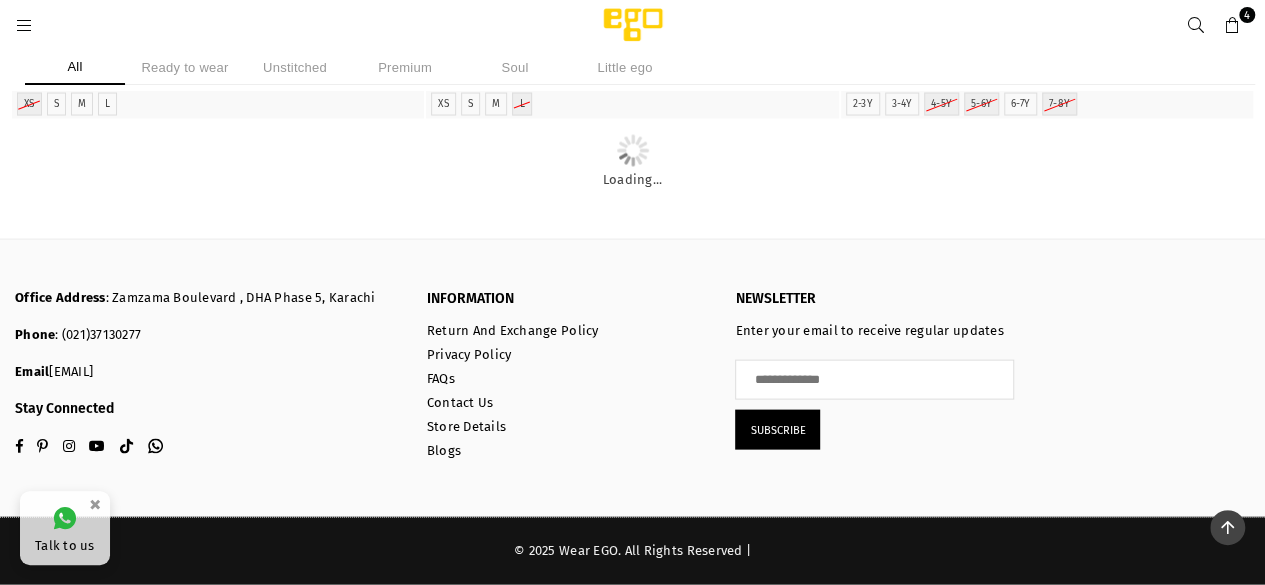 click on "7-8Y" at bounding box center [230, -26] 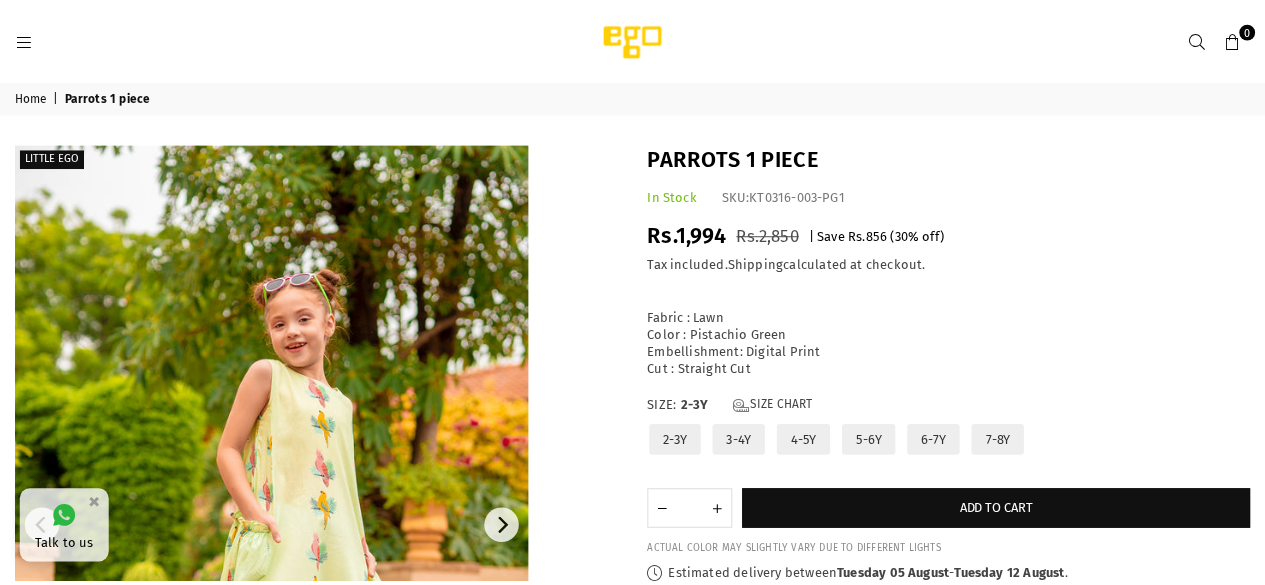 scroll, scrollTop: 0, scrollLeft: 0, axis: both 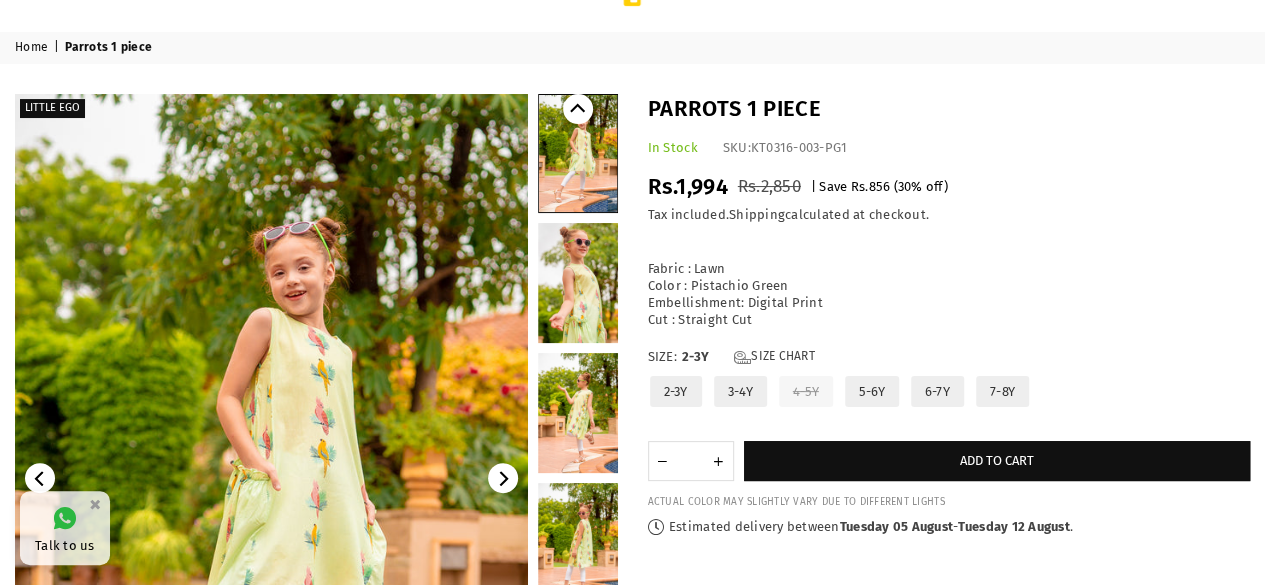 click 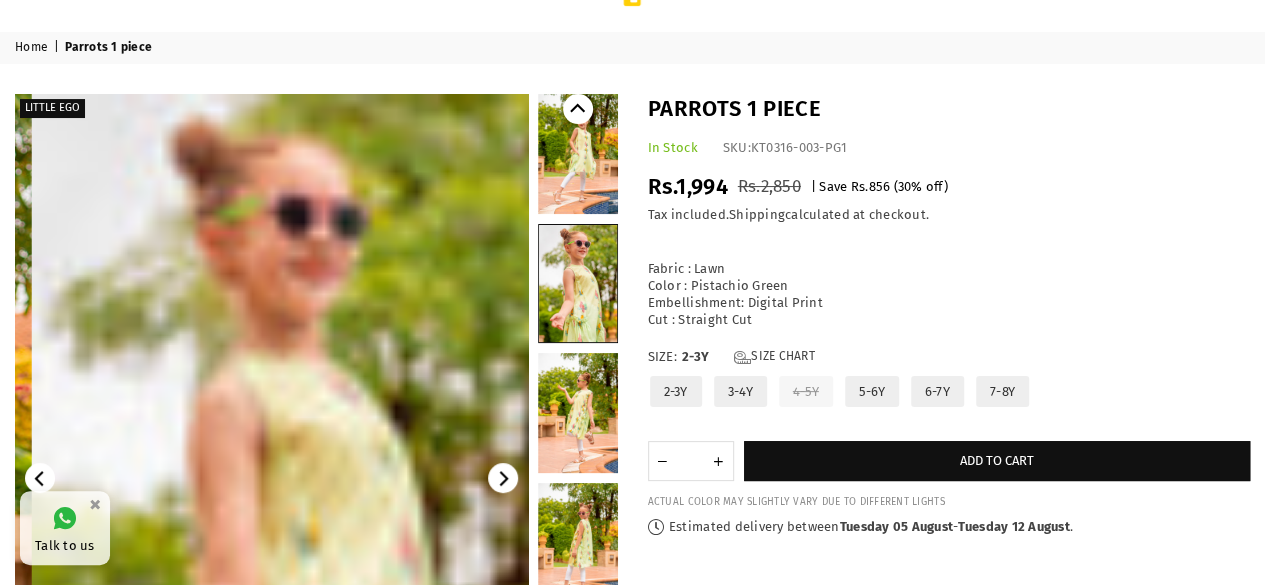 click 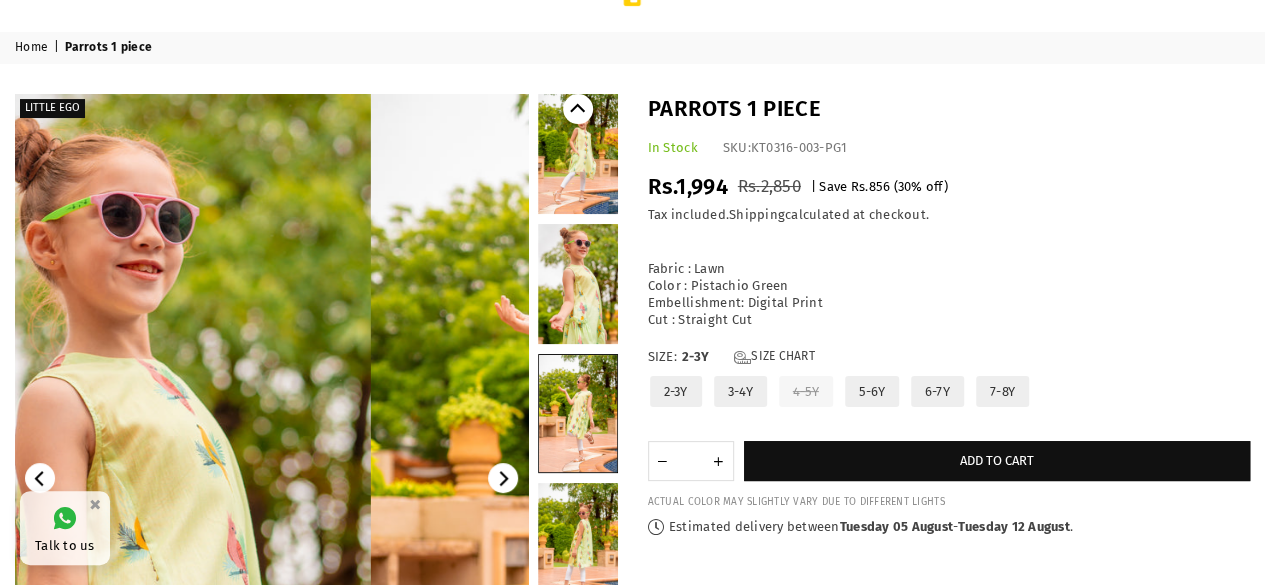 scroll, scrollTop: 0, scrollLeft: 0, axis: both 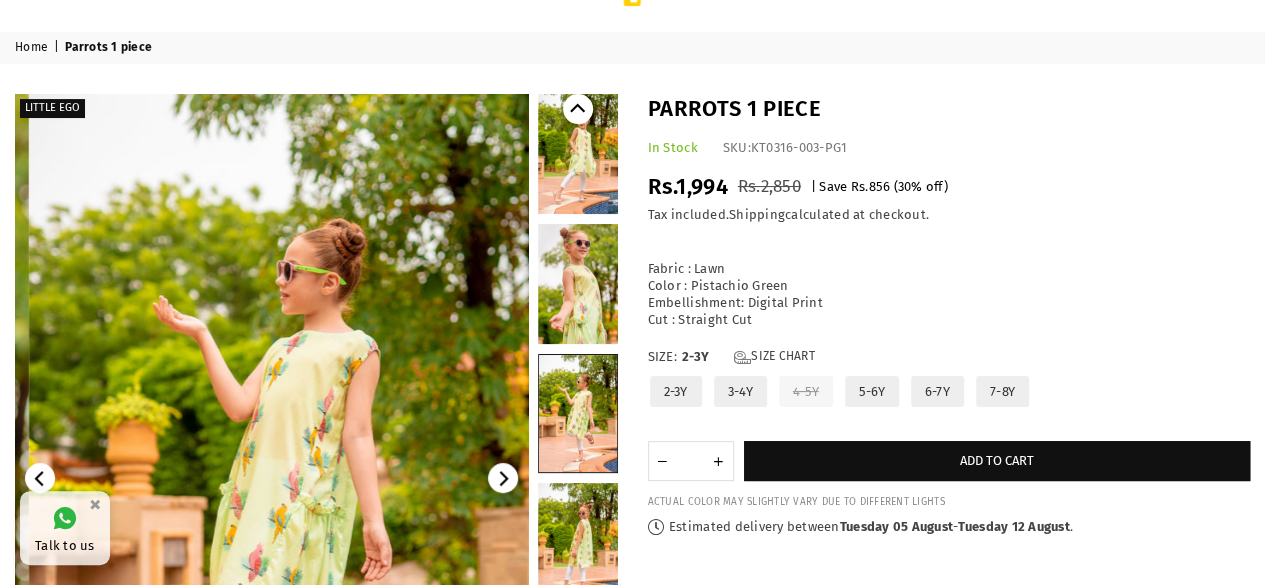 click 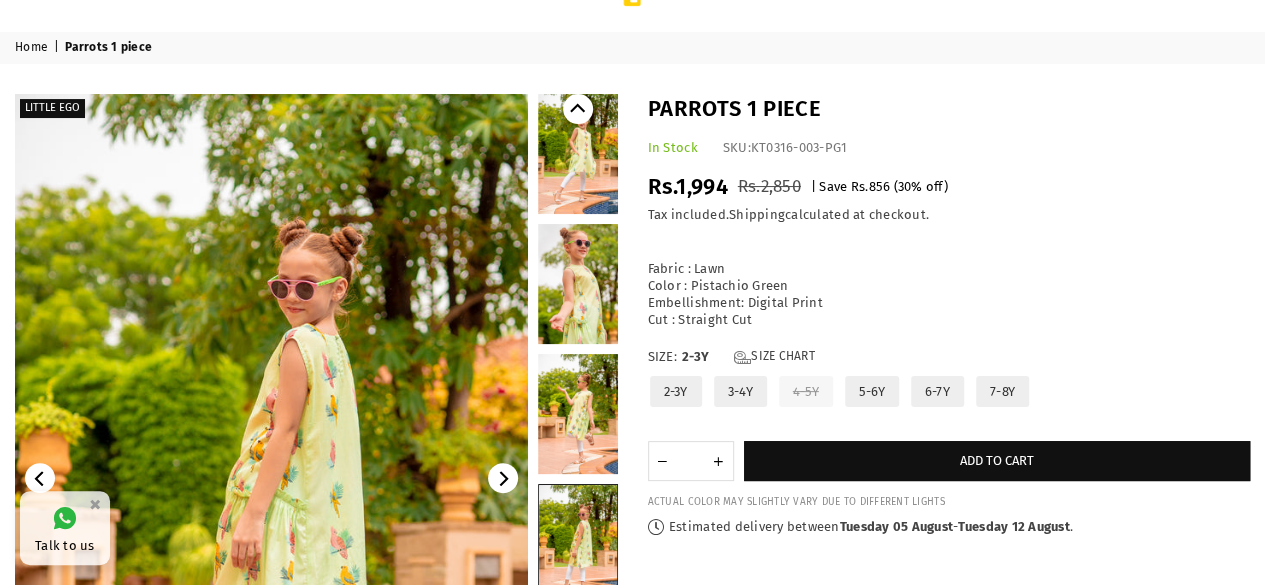 click on "7-8Y" at bounding box center (1002, 391) 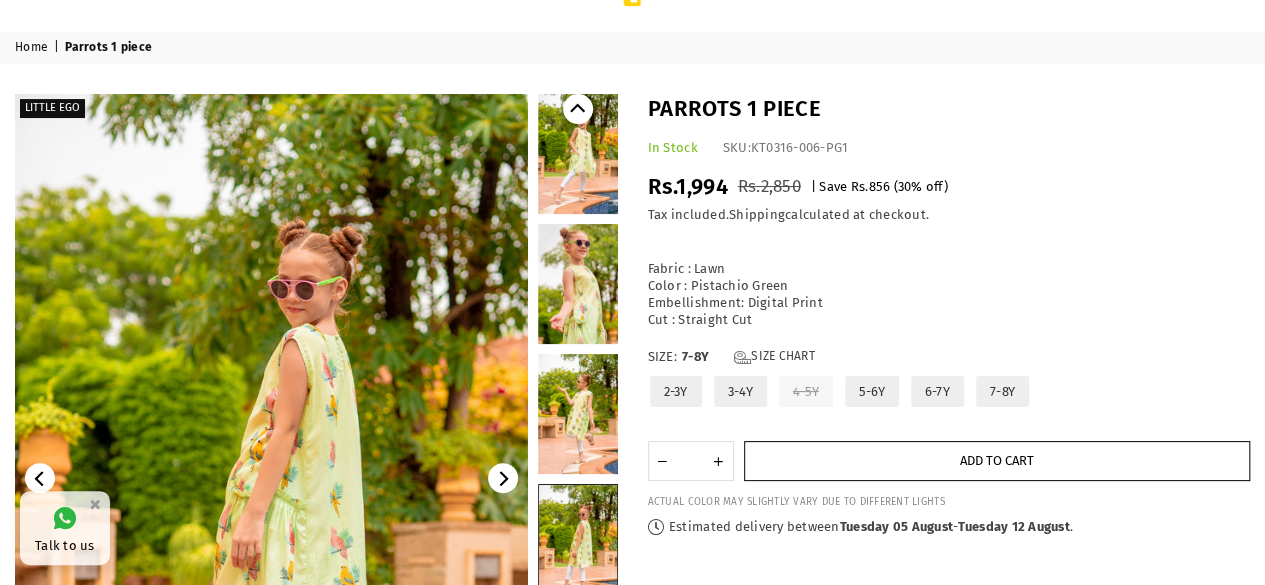 click on "Add to cart" at bounding box center (997, 460) 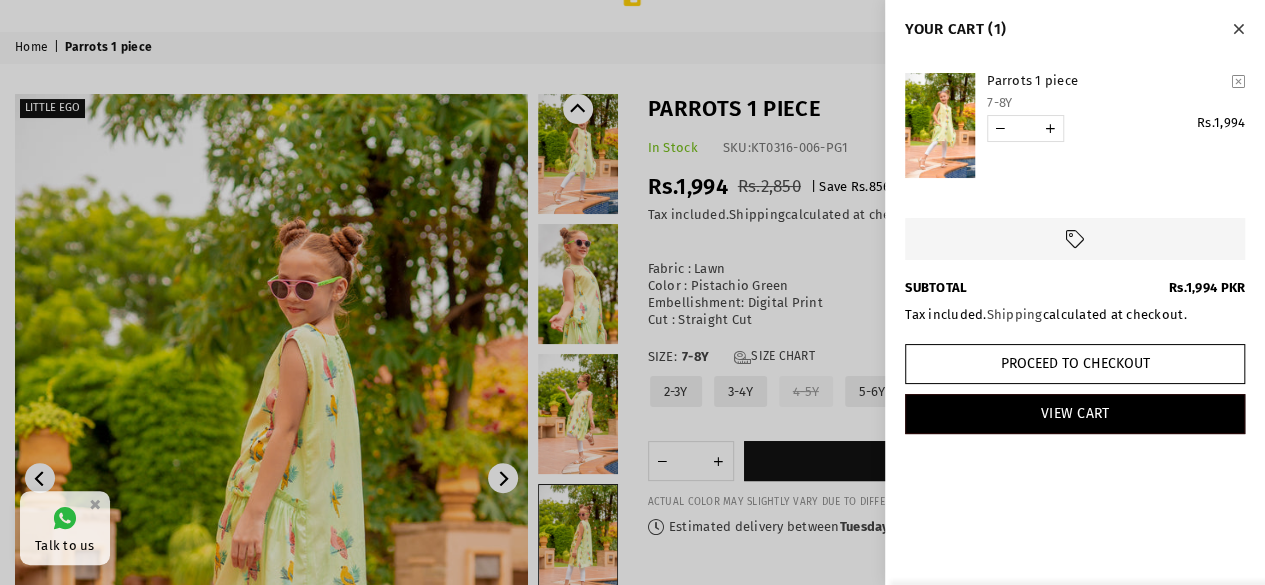 click at bounding box center [1238, 29] 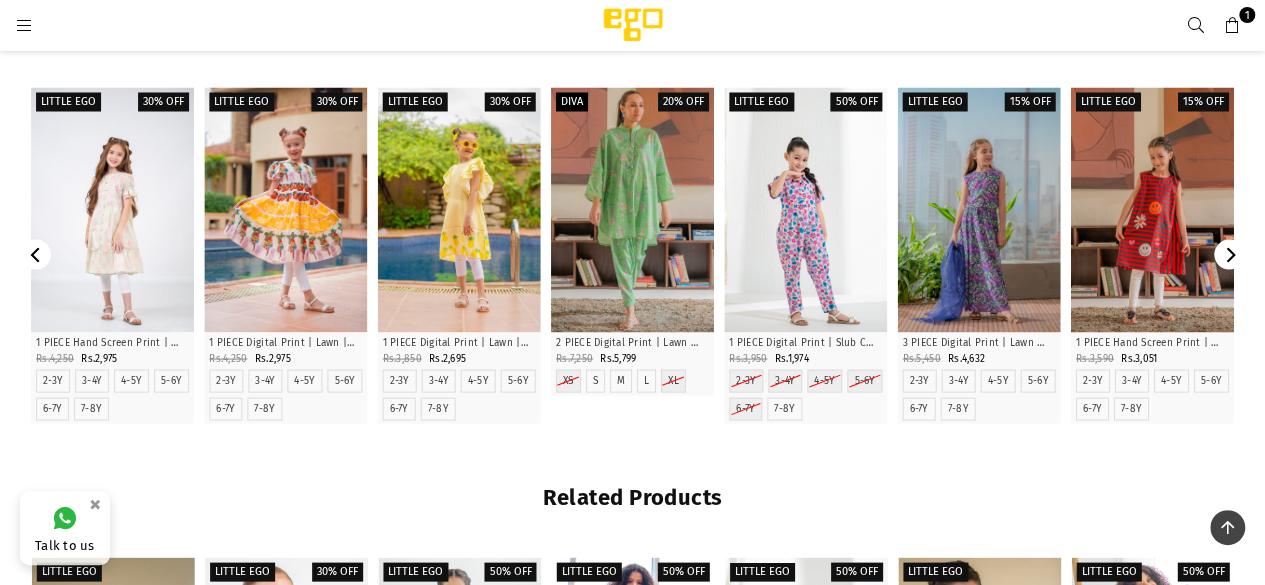 scroll, scrollTop: 1800, scrollLeft: 0, axis: vertical 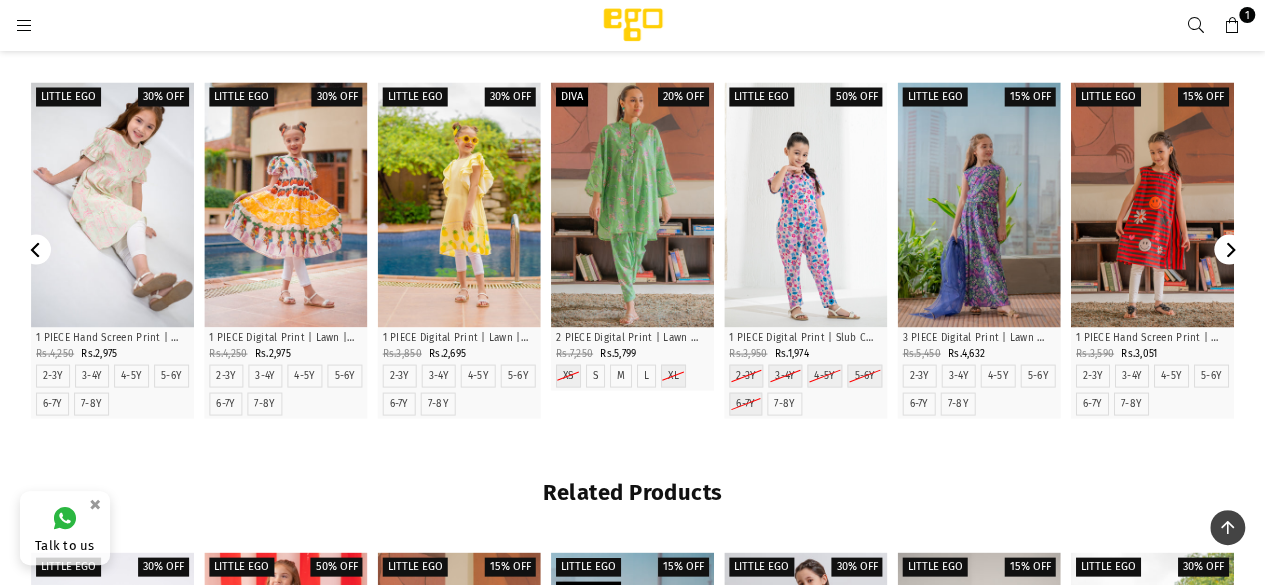 click at bounding box center [112, 204] 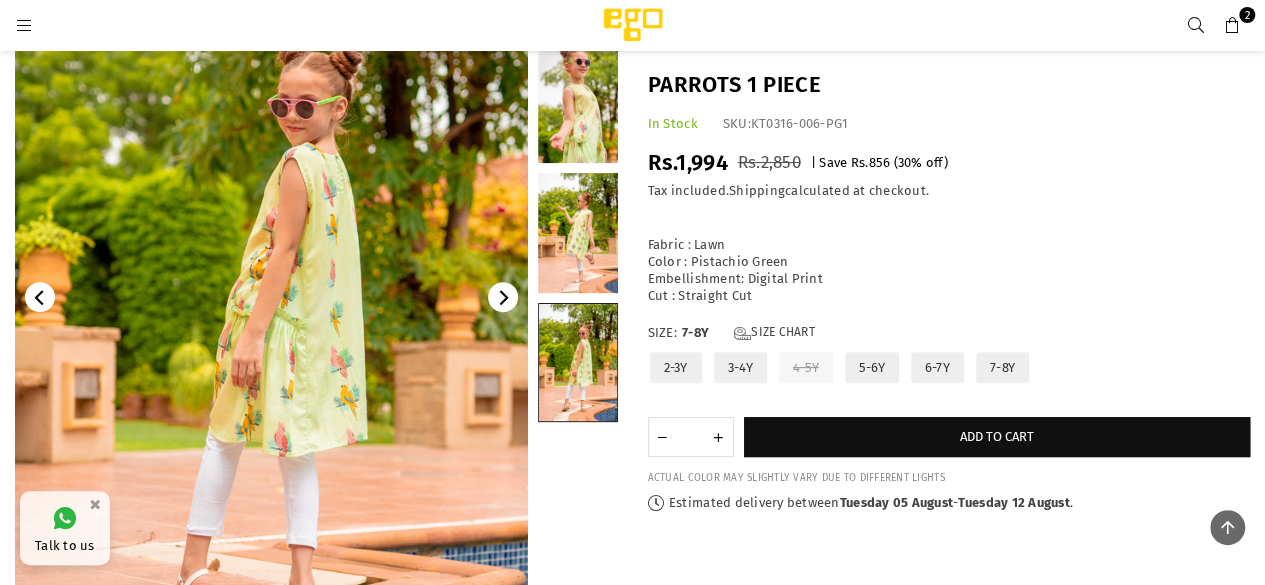 scroll, scrollTop: 0, scrollLeft: 0, axis: both 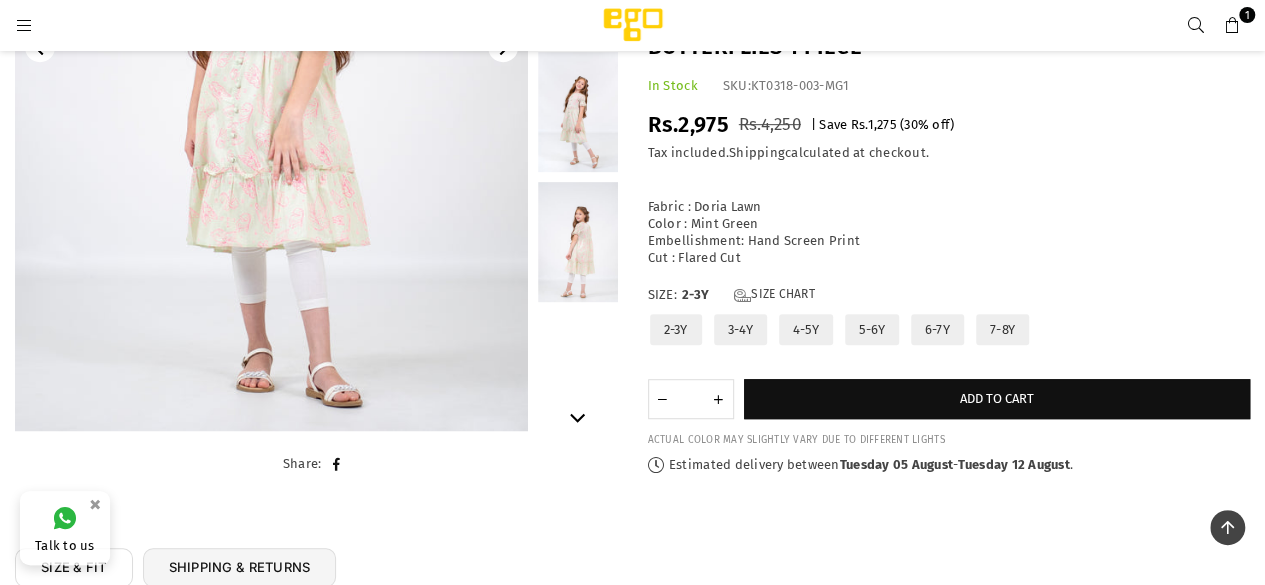 click at bounding box center (578, 242) 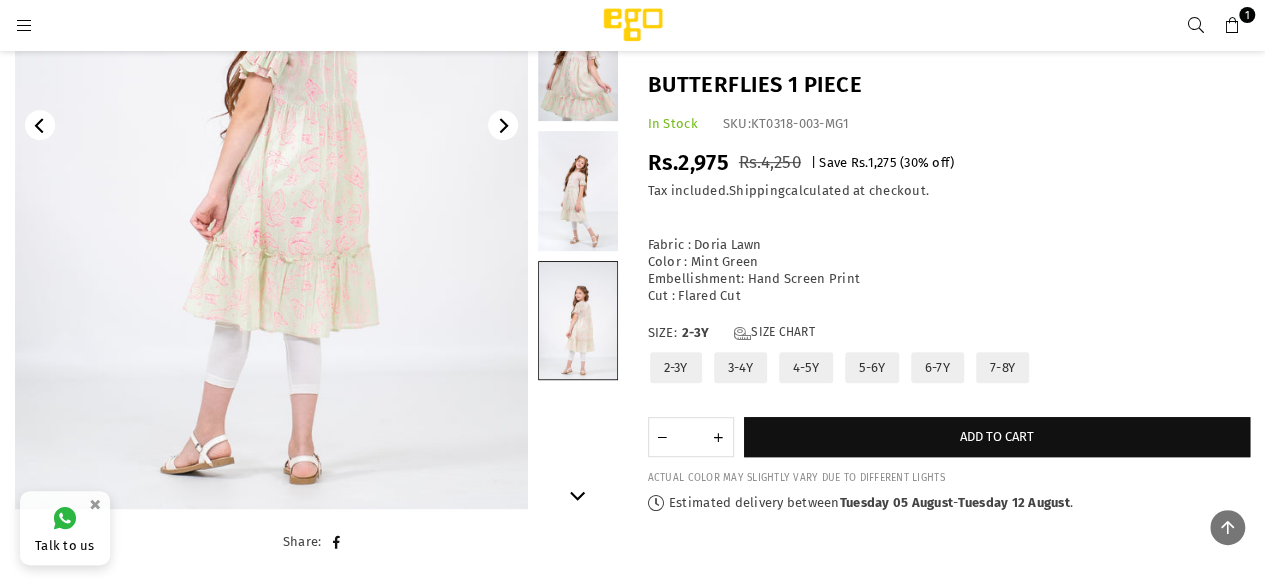 scroll, scrollTop: 400, scrollLeft: 0, axis: vertical 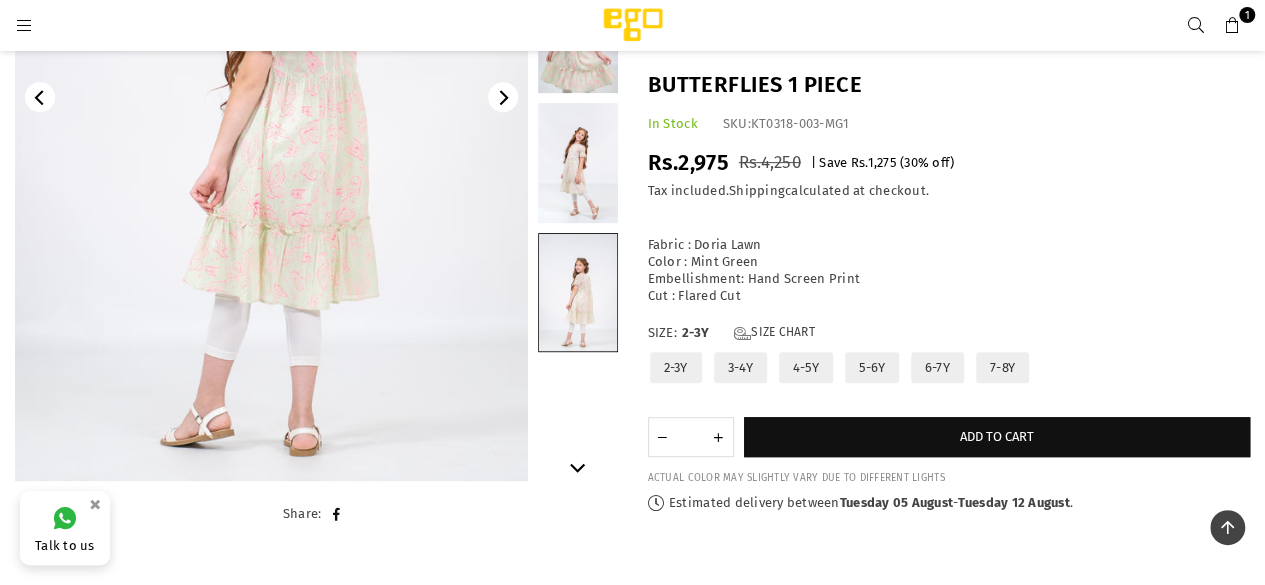 click on "7-8Y" at bounding box center [1002, 367] 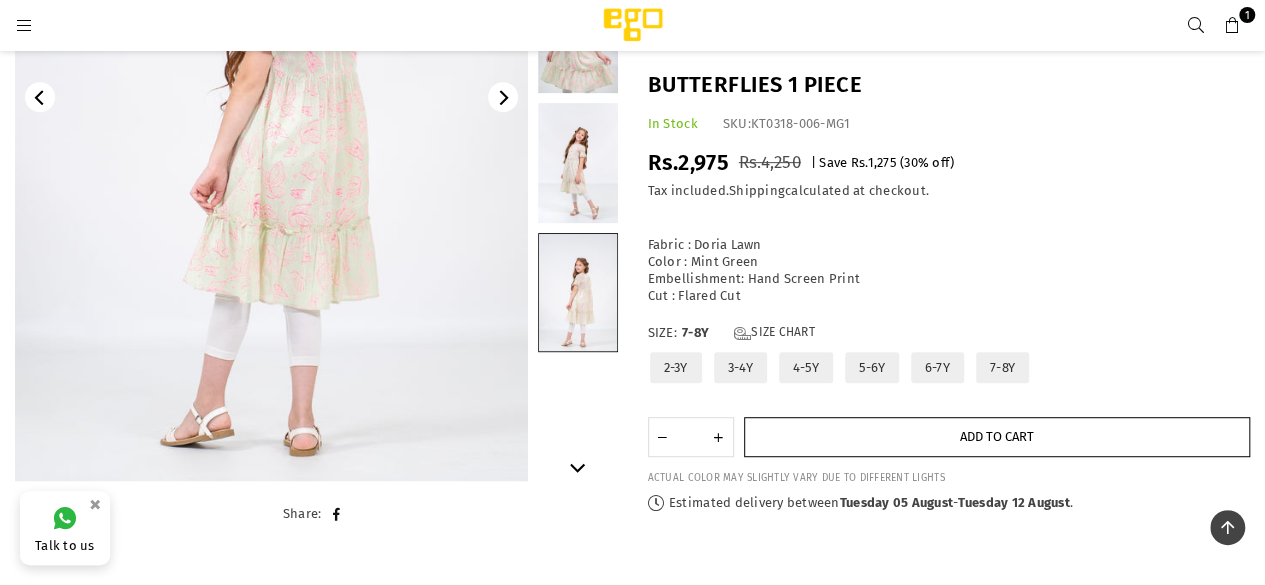 click on "Add to cart" at bounding box center [997, 436] 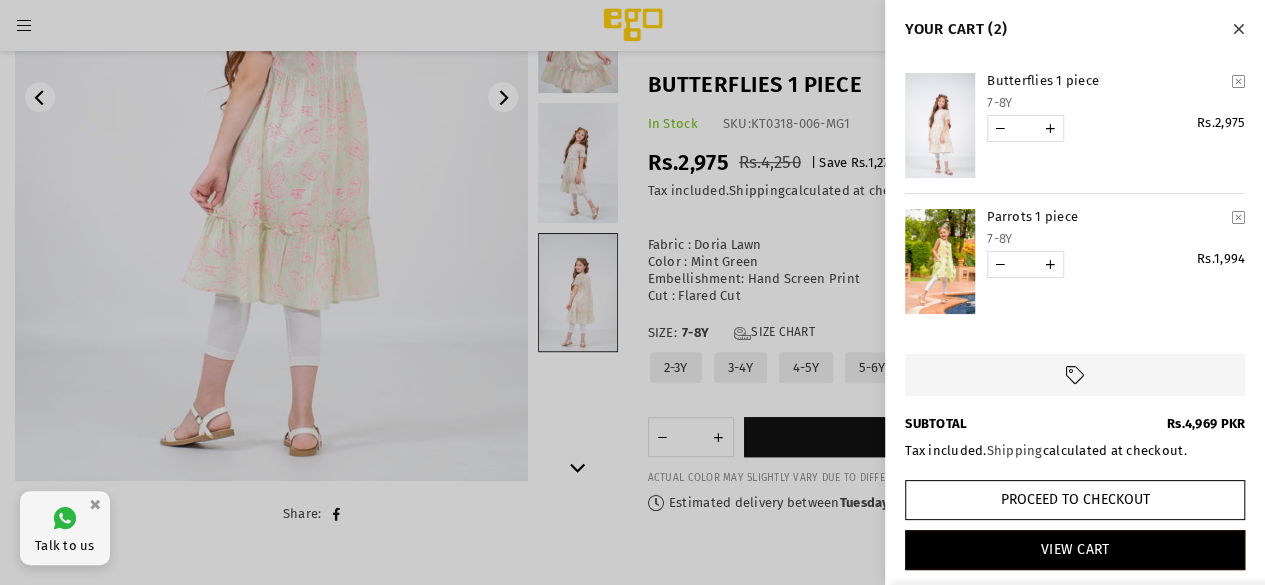 click at bounding box center [1238, 28] 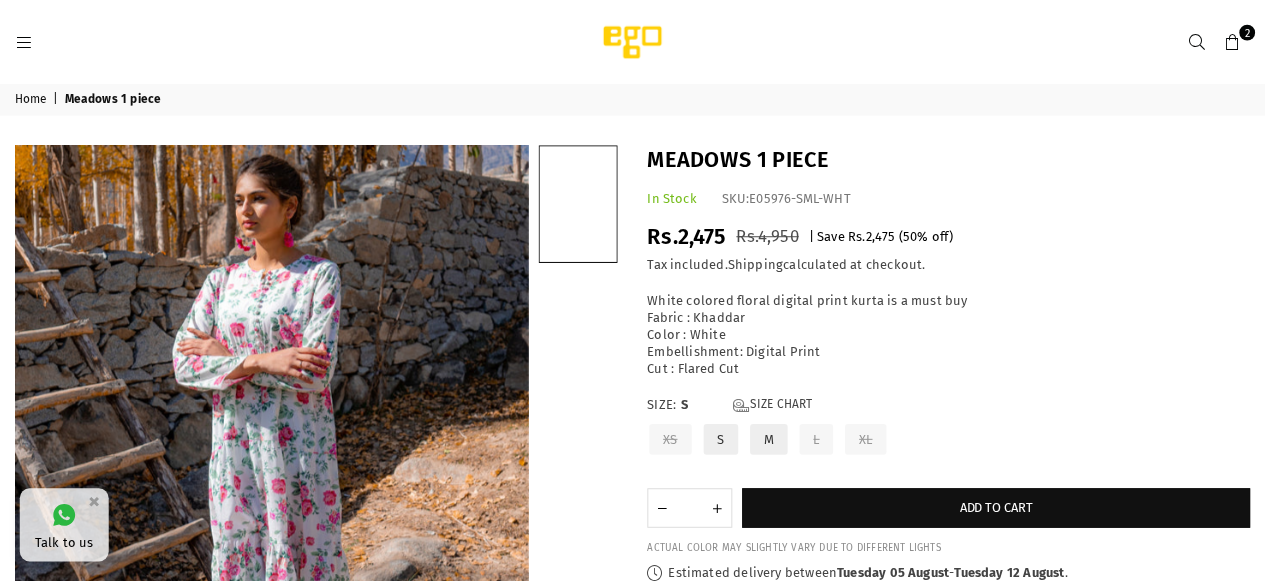 scroll, scrollTop: 0, scrollLeft: 0, axis: both 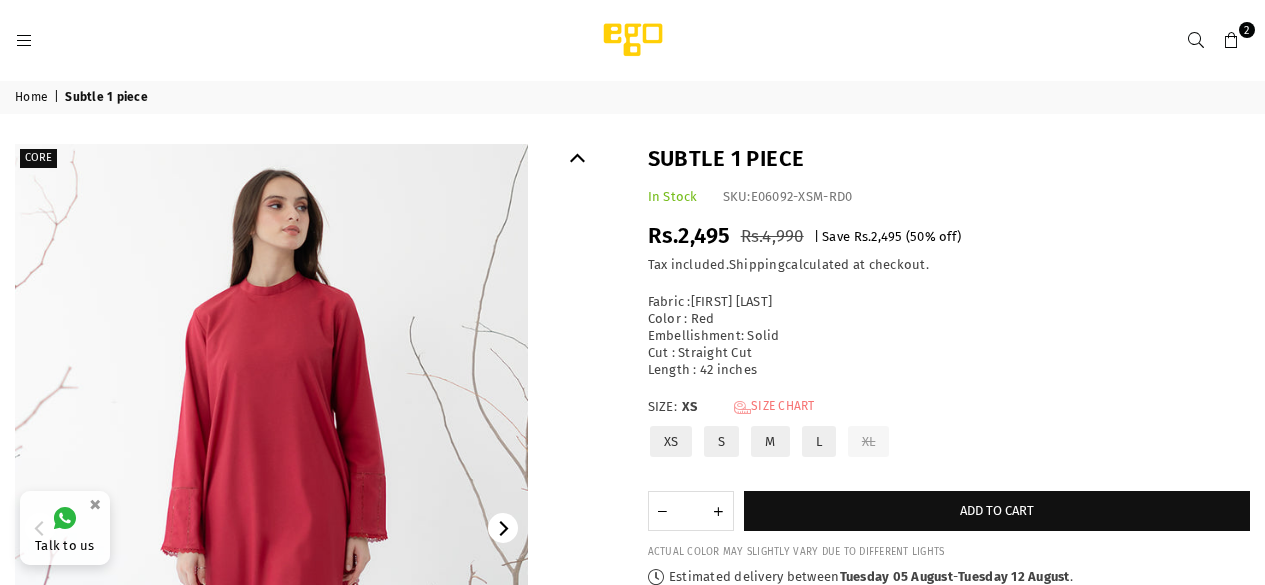 click on "Size Chart" at bounding box center (774, 407) 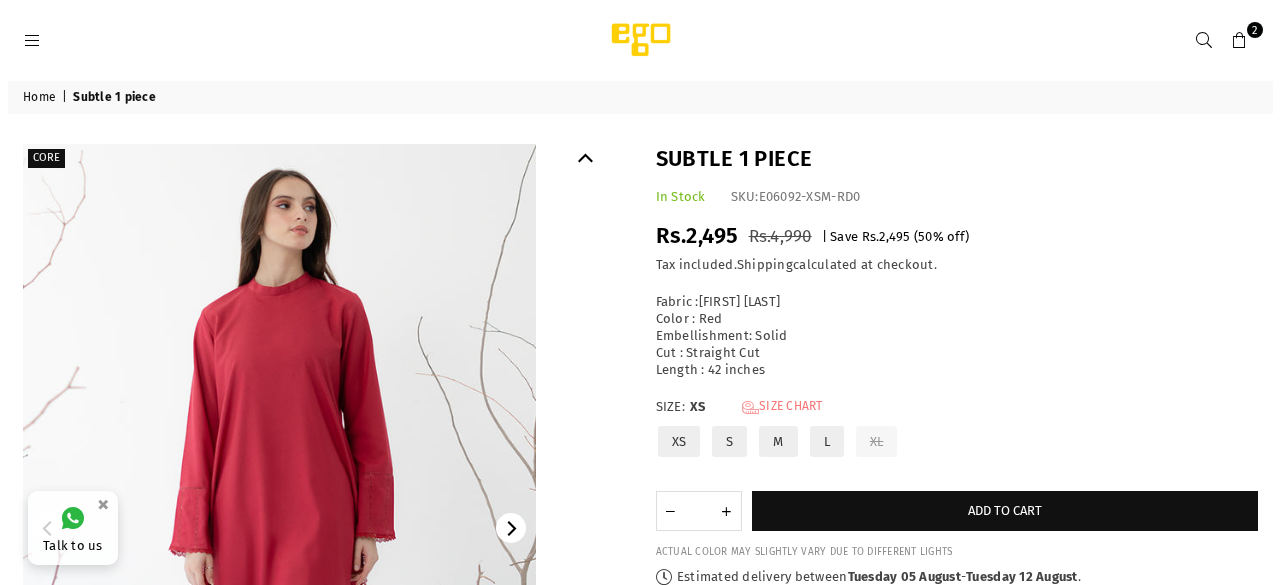 scroll, scrollTop: 0, scrollLeft: 0, axis: both 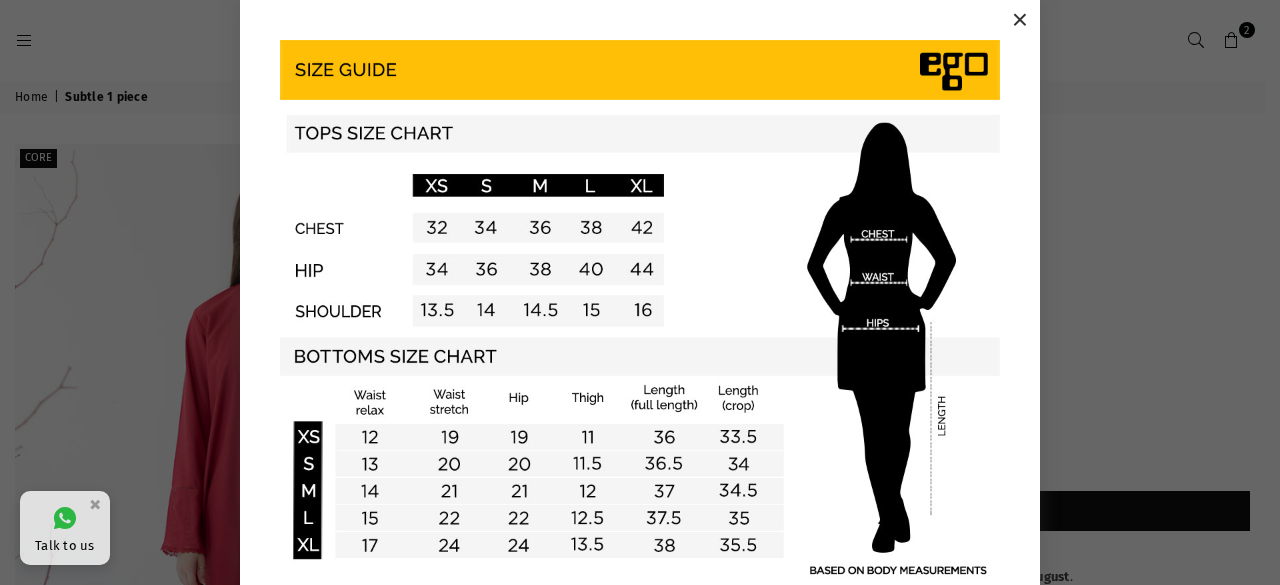 click on "×" at bounding box center (1020, 20) 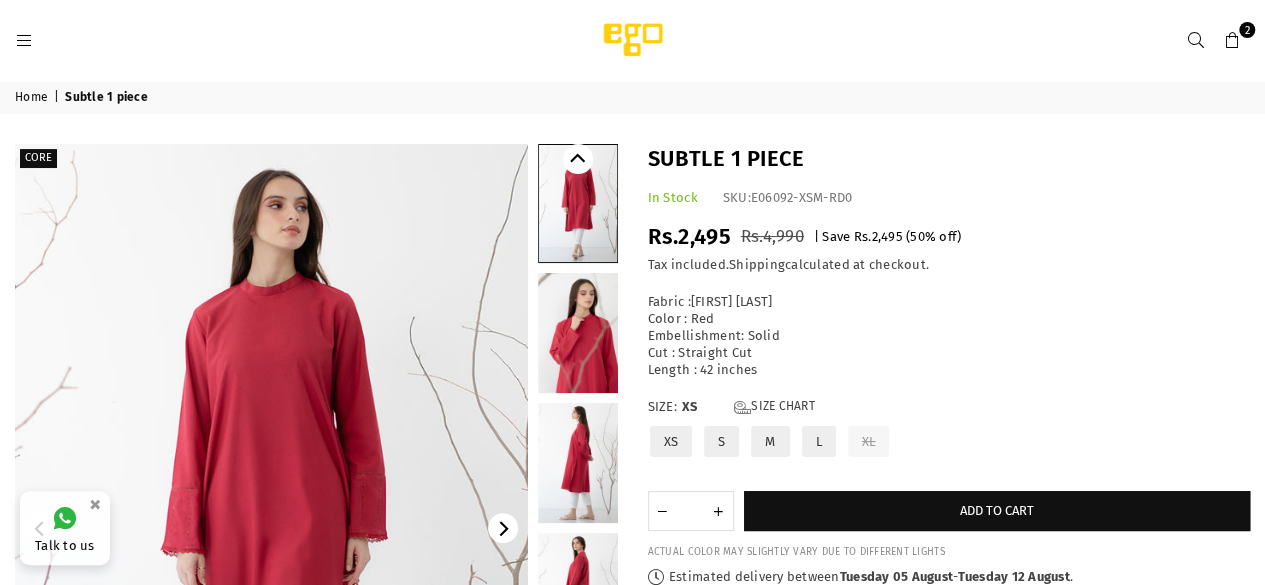 click on "S" at bounding box center [721, 441] 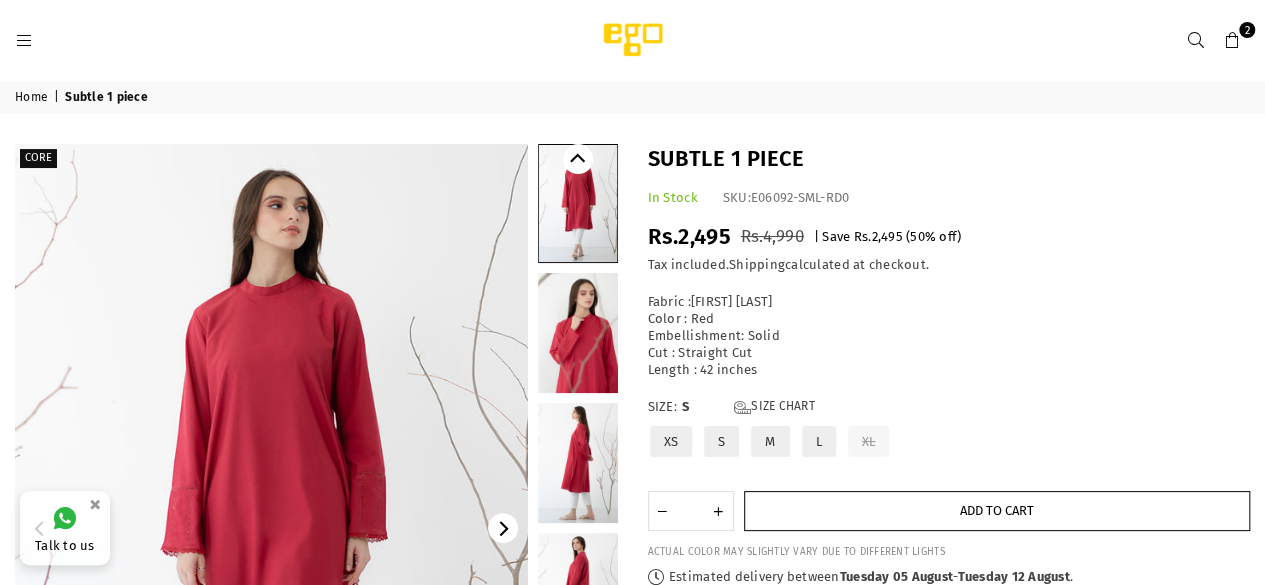 click on "Add to cart" at bounding box center (997, 511) 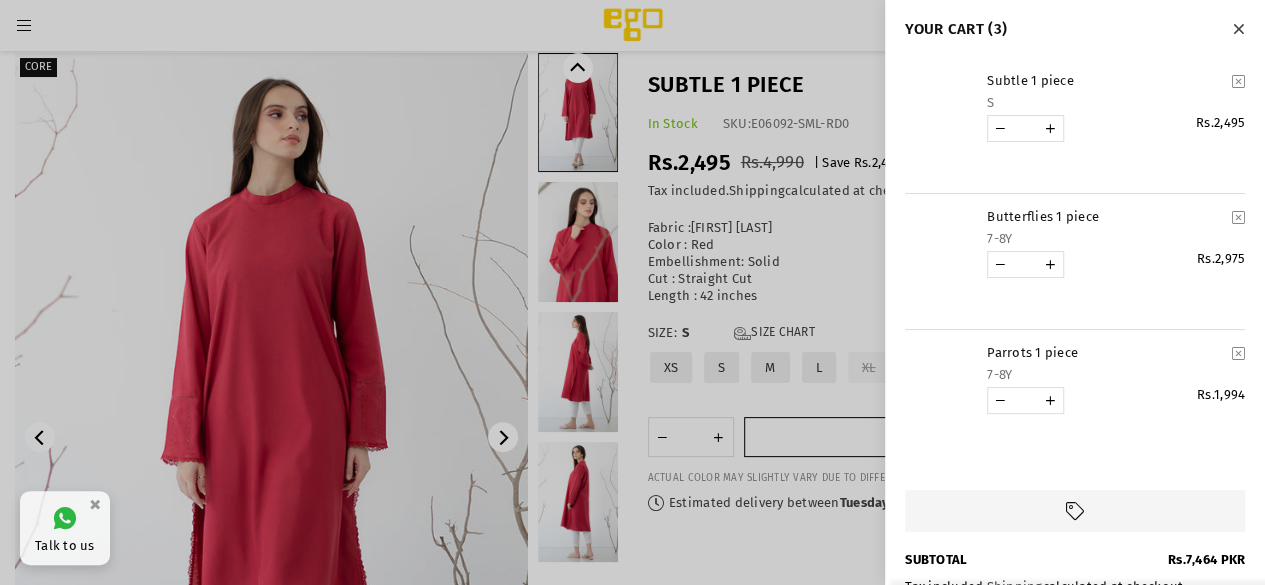 scroll, scrollTop: 350, scrollLeft: 0, axis: vertical 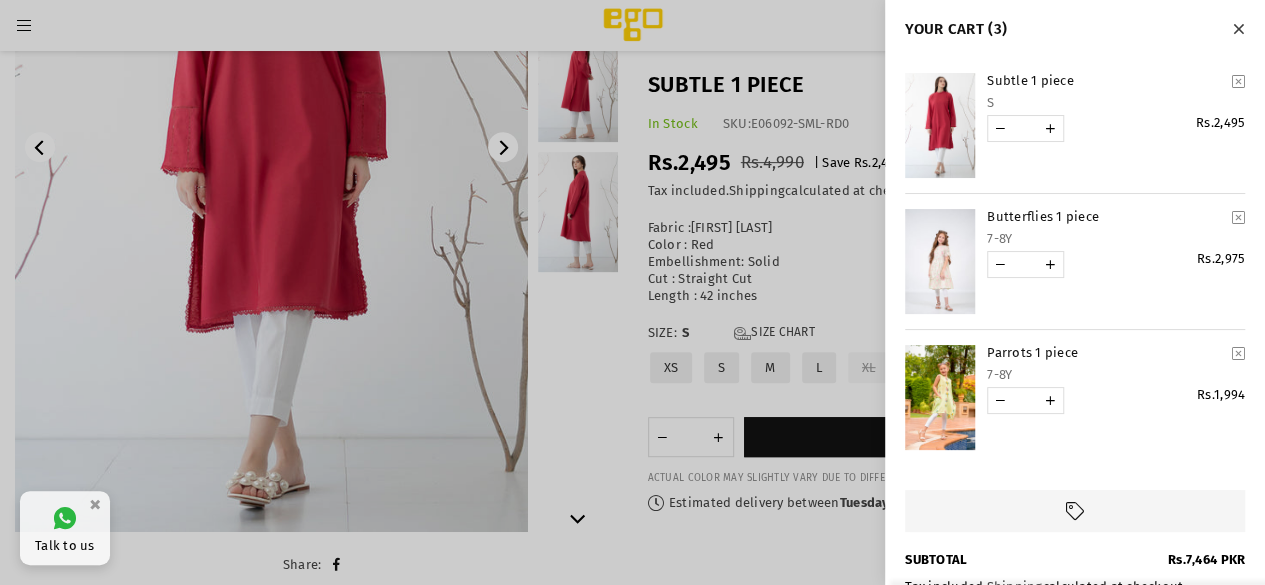 click at bounding box center [632, 292] 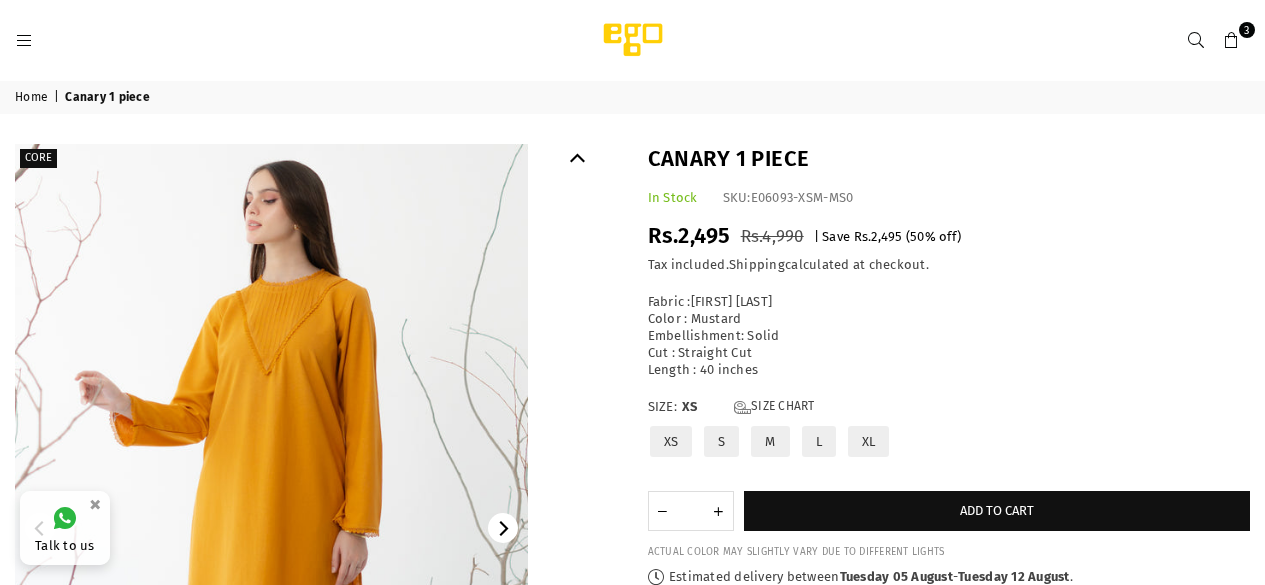 scroll, scrollTop: 0, scrollLeft: 0, axis: both 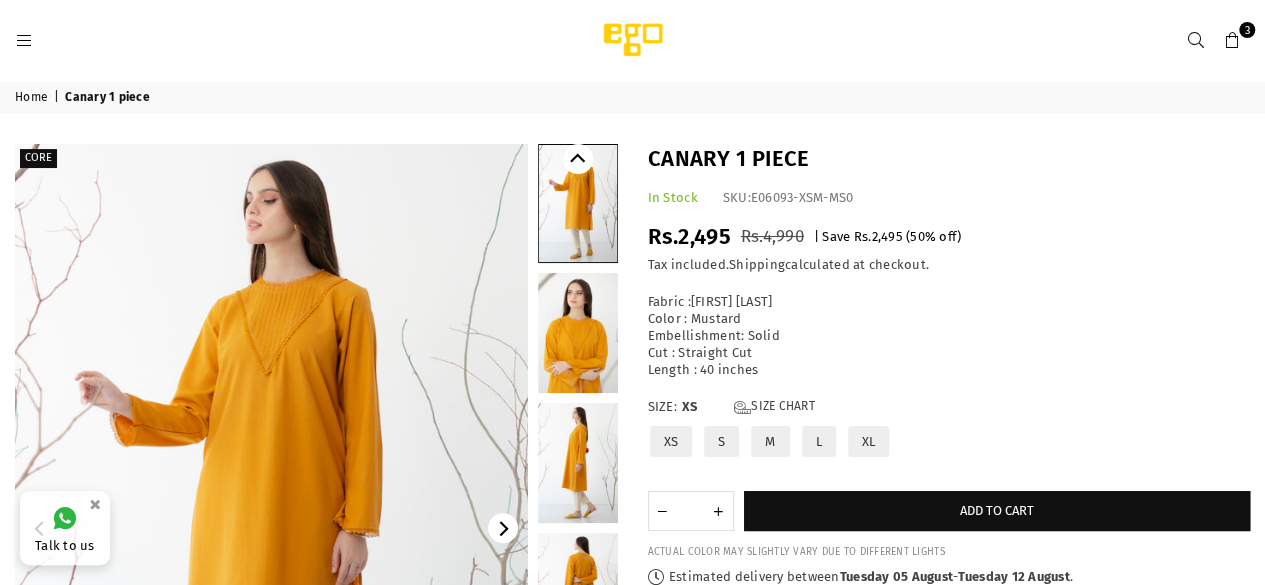 click on "S" at bounding box center (721, 441) 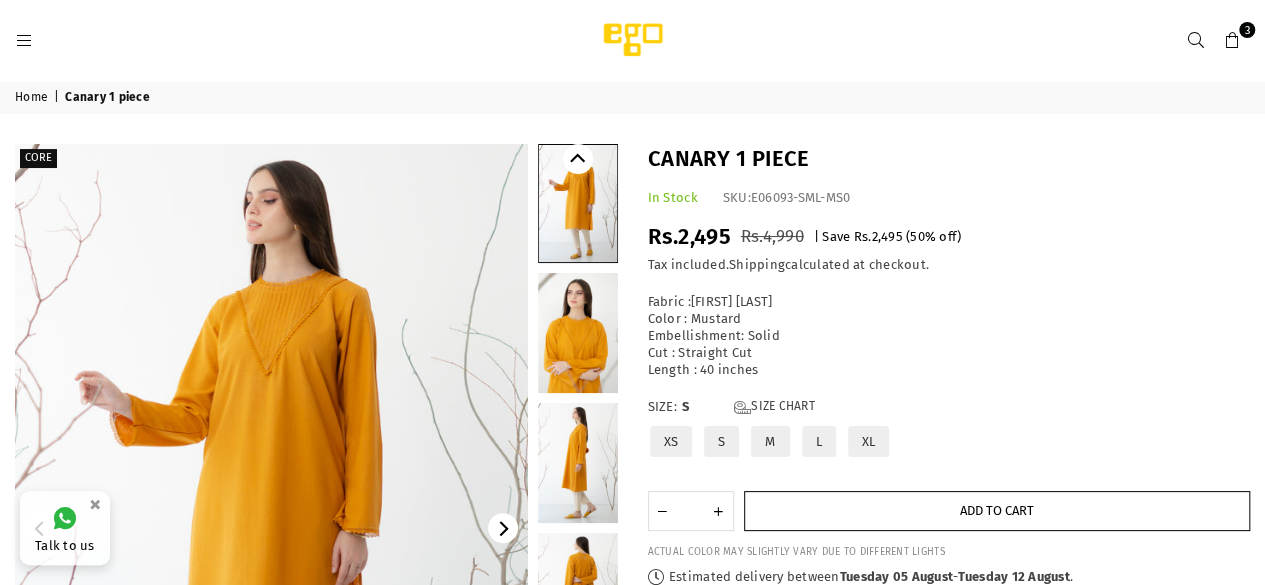 click on "Add to cart" at bounding box center (997, 511) 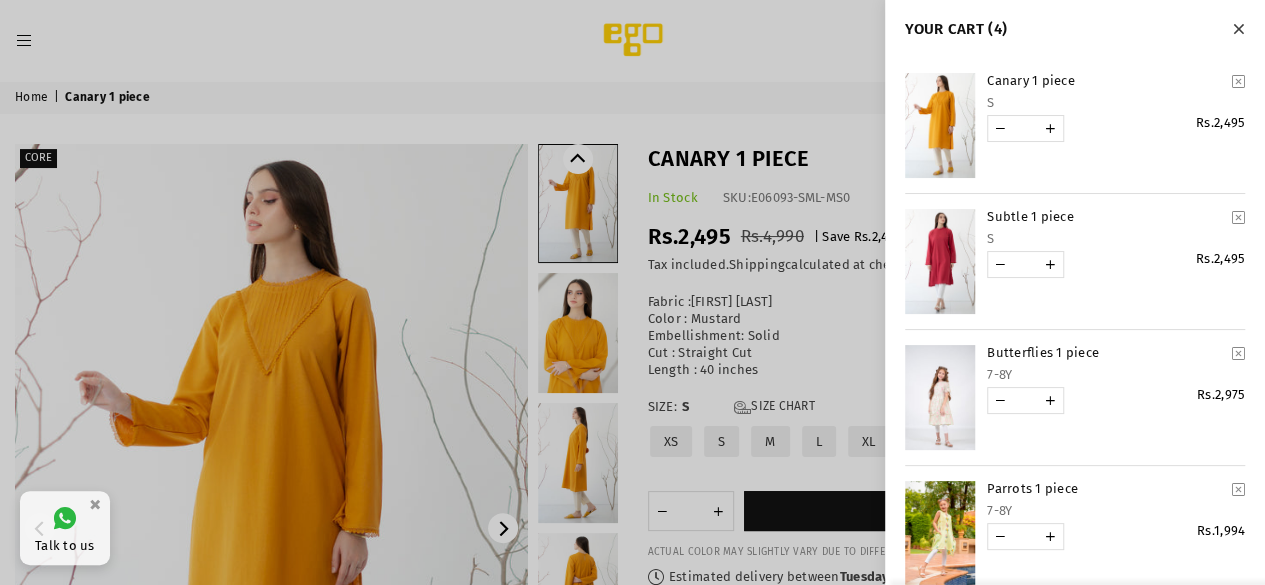 click at bounding box center [632, 292] 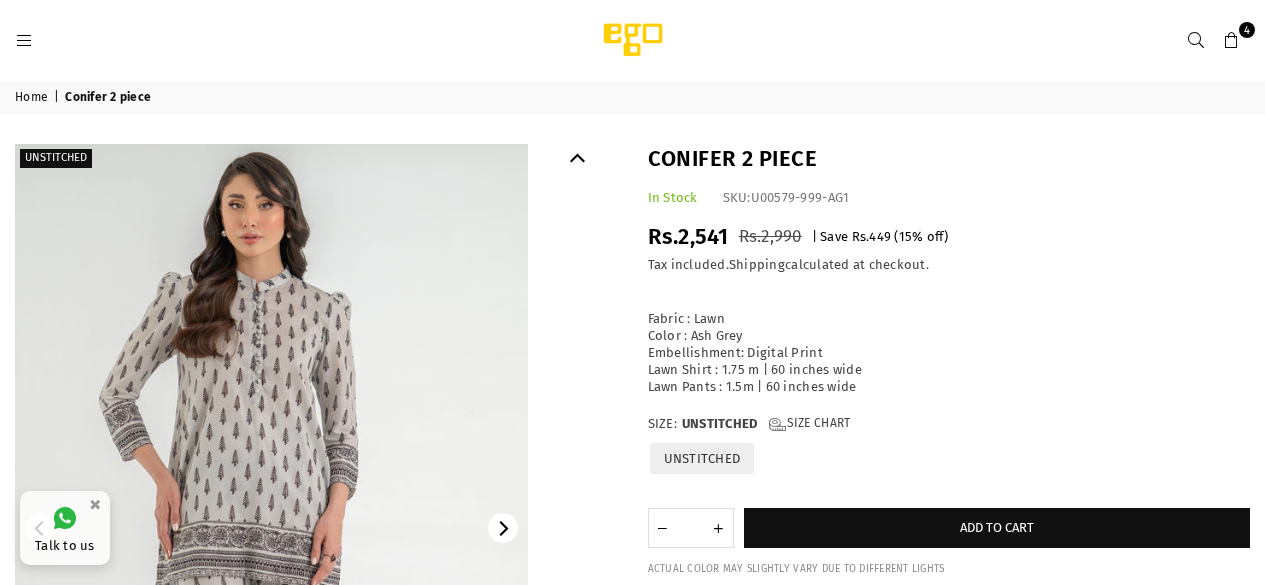 scroll, scrollTop: 0, scrollLeft: 0, axis: both 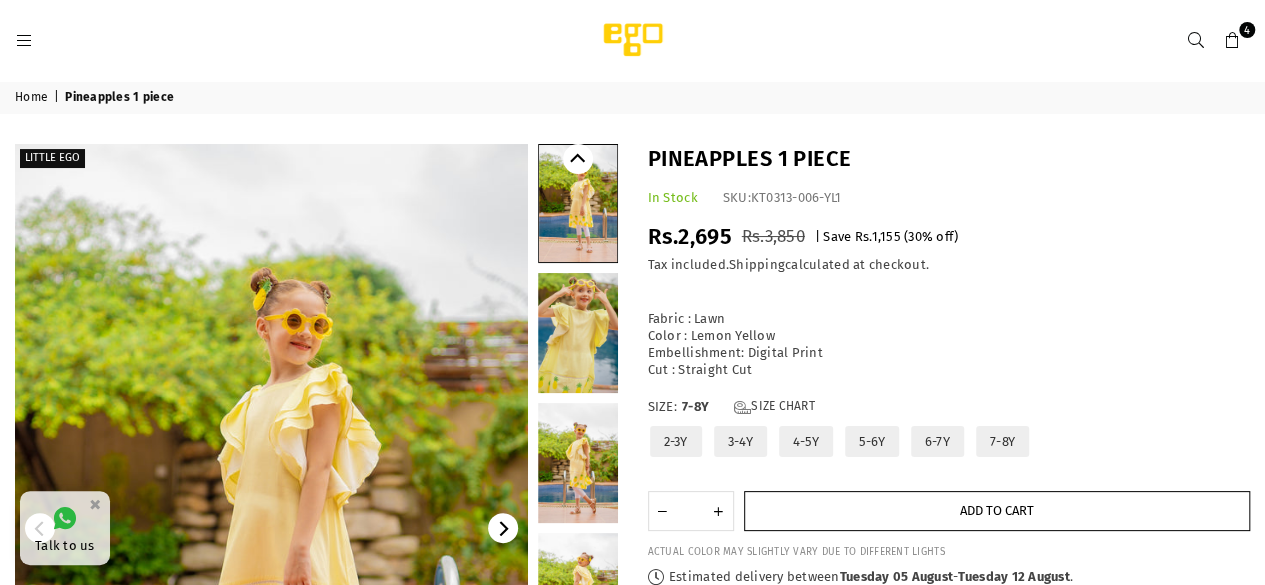 click on "Add to cart" at bounding box center (997, 511) 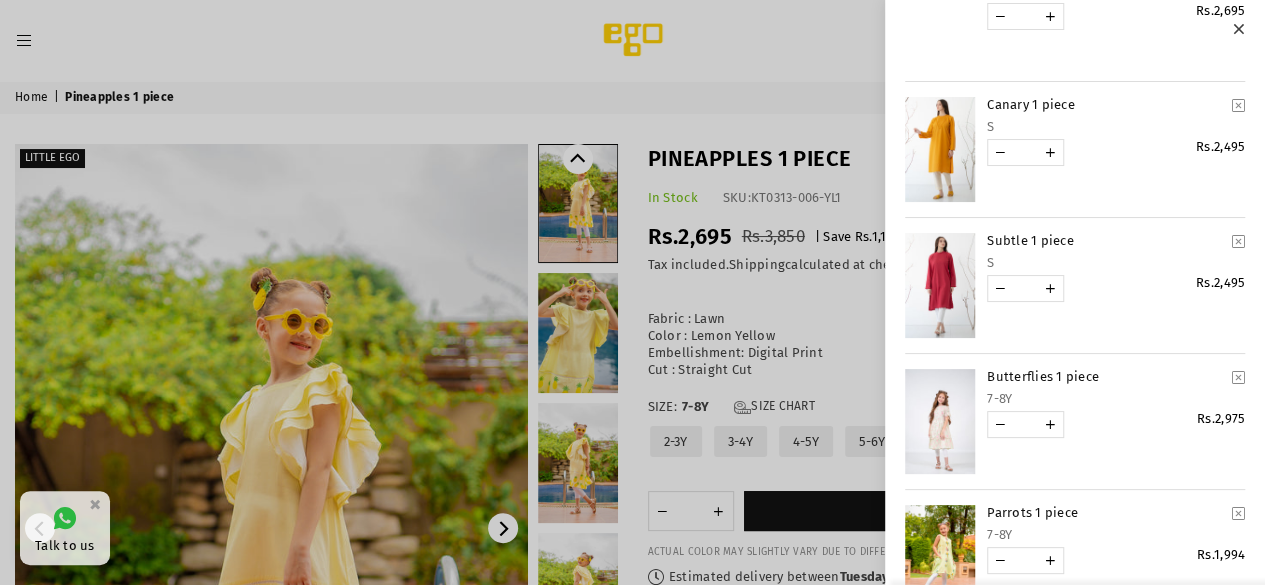 scroll, scrollTop: 415, scrollLeft: 0, axis: vertical 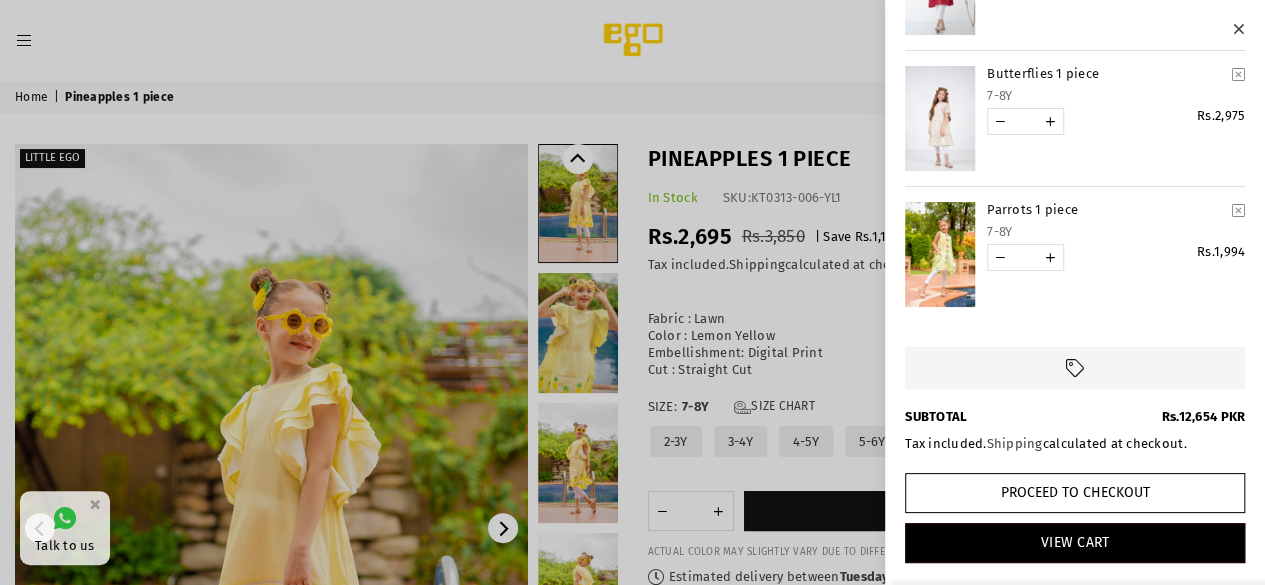 click at bounding box center (632, 292) 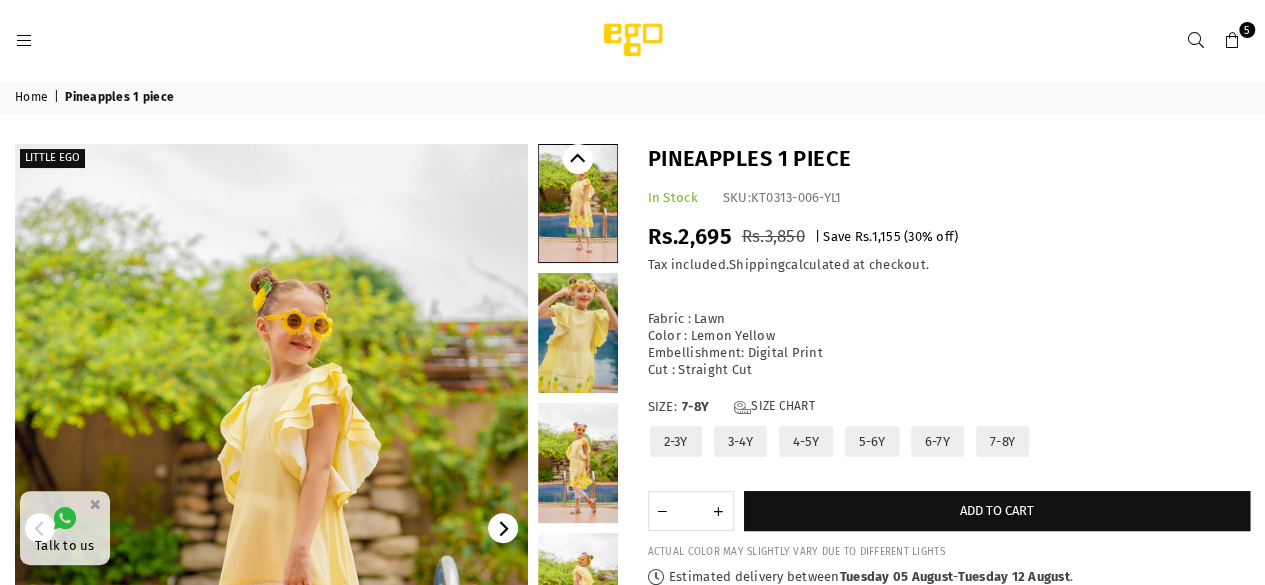 click on "Home" at bounding box center (33, 98) 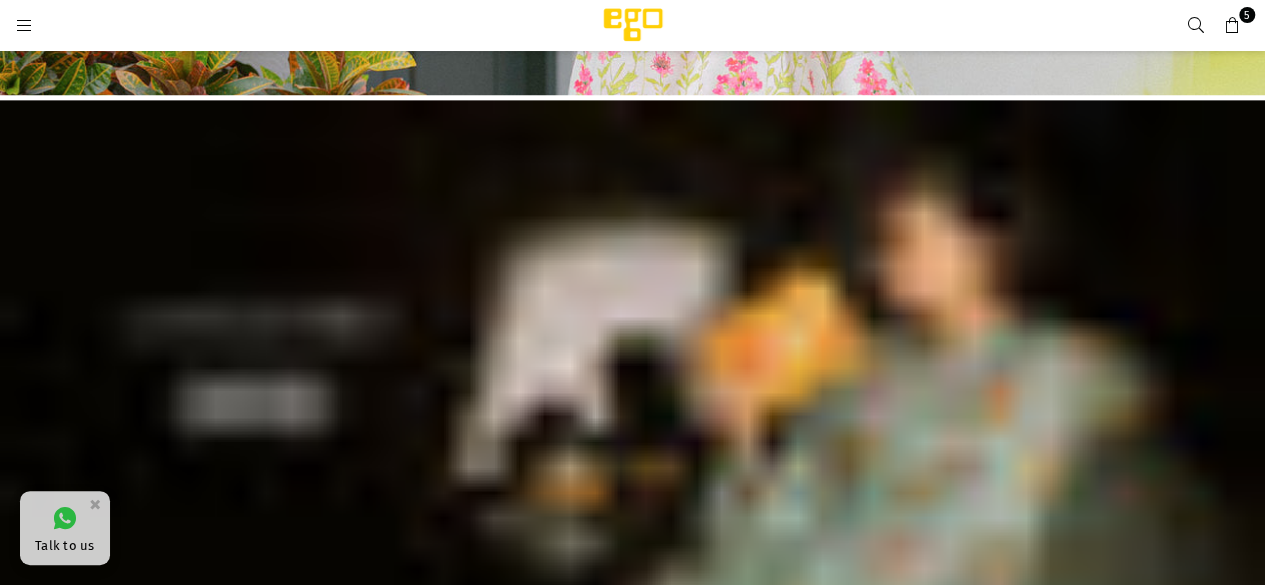 scroll, scrollTop: 500, scrollLeft: 0, axis: vertical 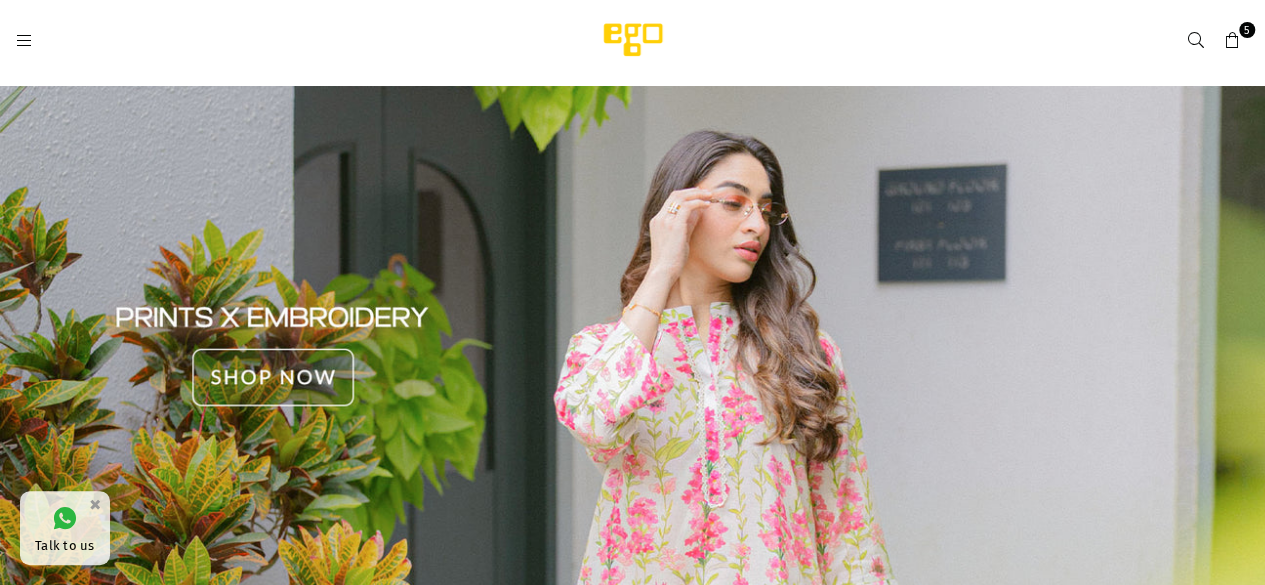 click at bounding box center [632, 356] 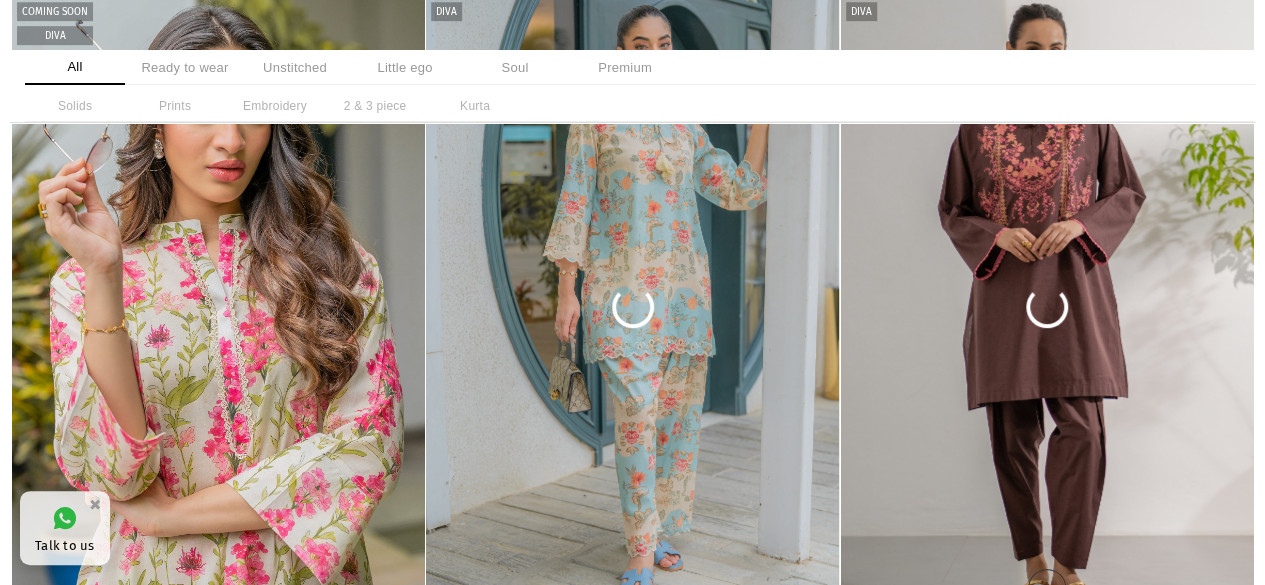 scroll, scrollTop: 502, scrollLeft: 0, axis: vertical 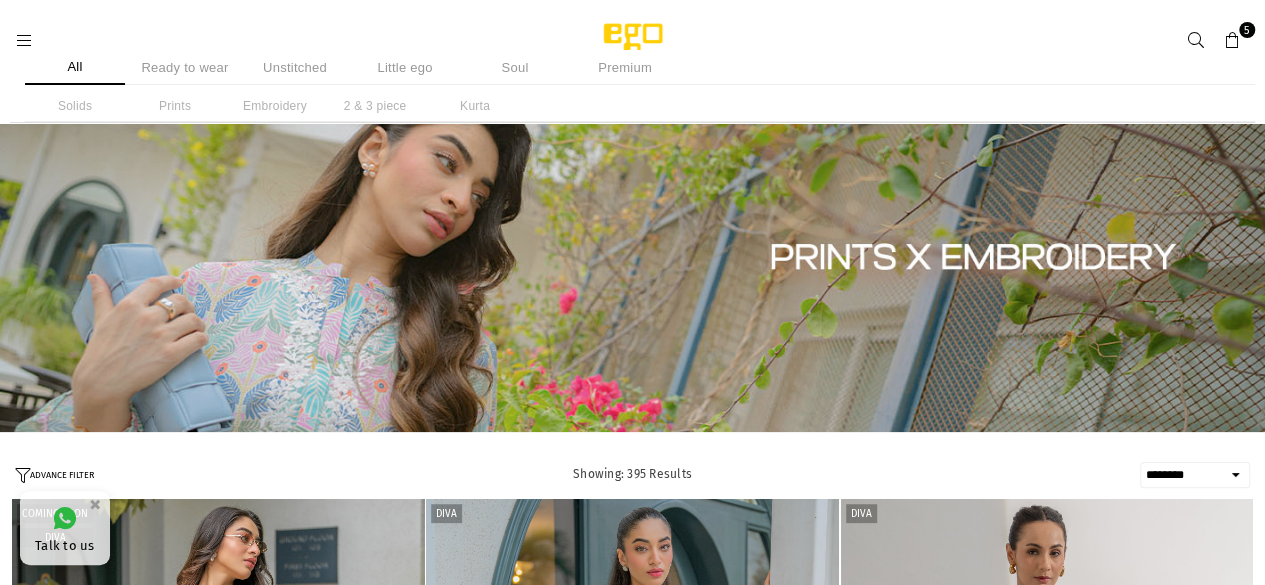 click on "Ready to wear" at bounding box center [185, 67] 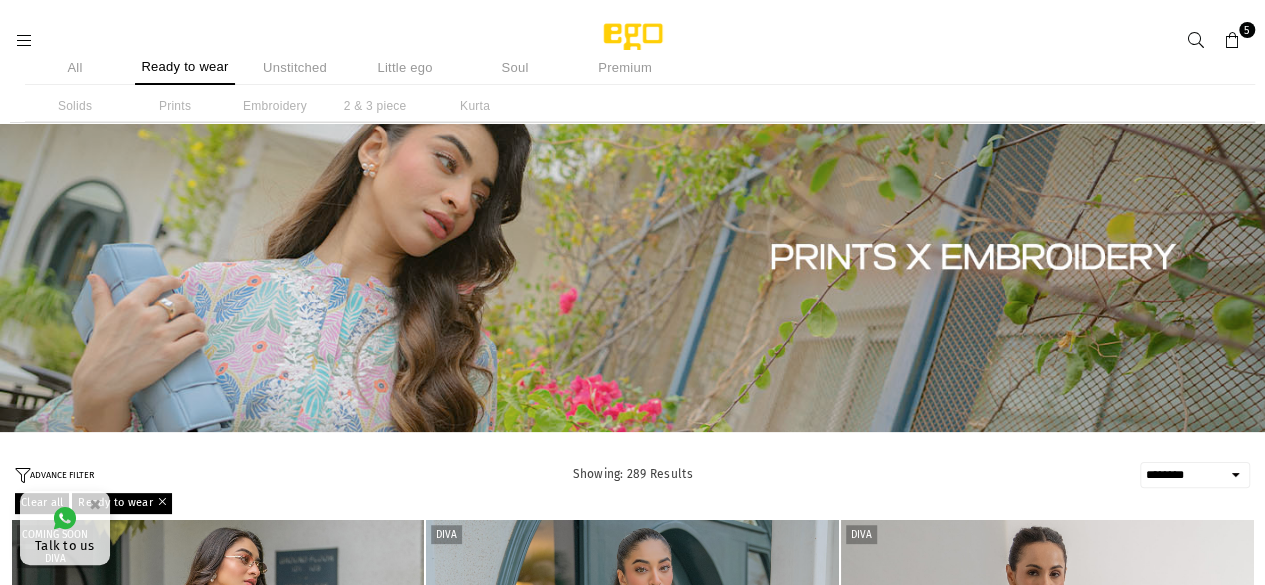 click on "2 & 3 piece" at bounding box center [375, 106] 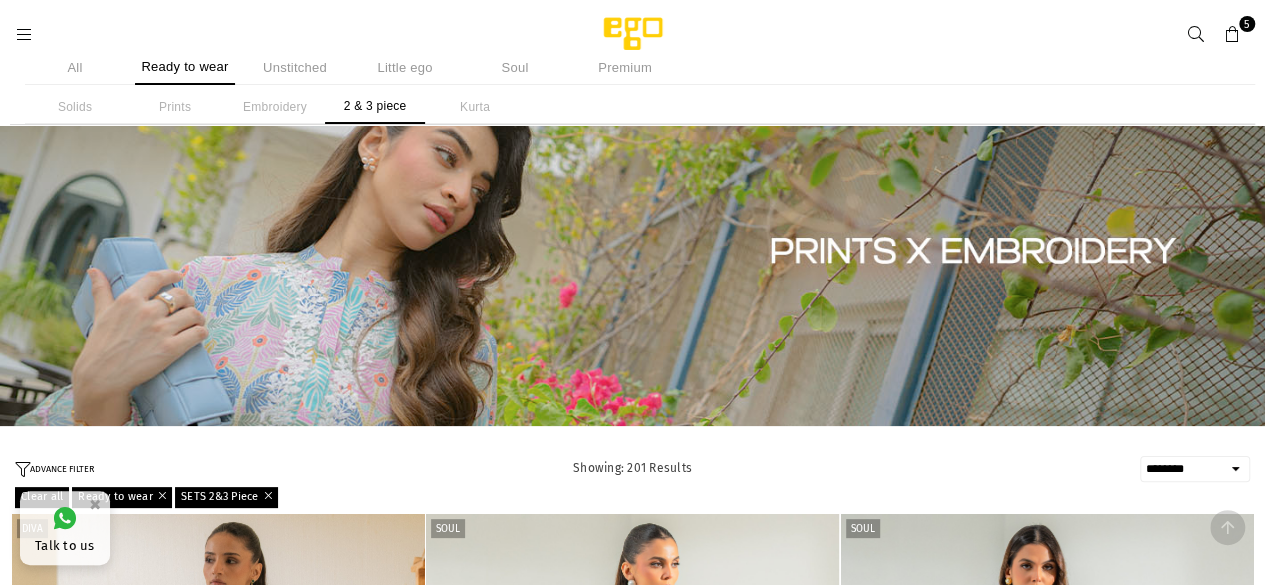 scroll, scrollTop: 0, scrollLeft: 0, axis: both 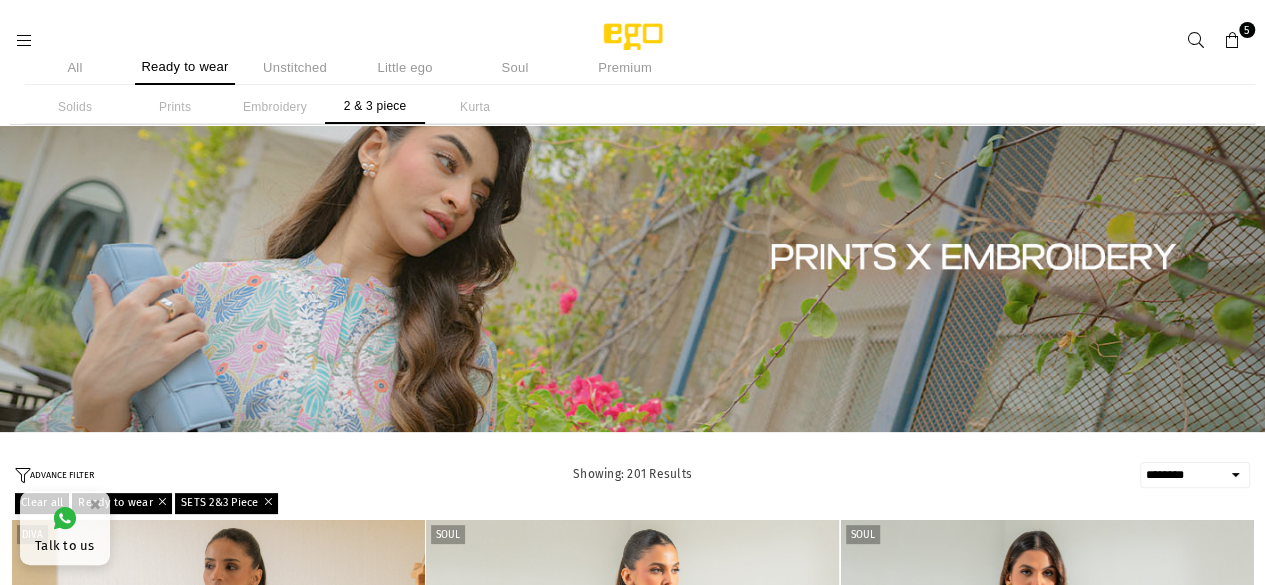 click on "**********" at bounding box center (1195, 475) 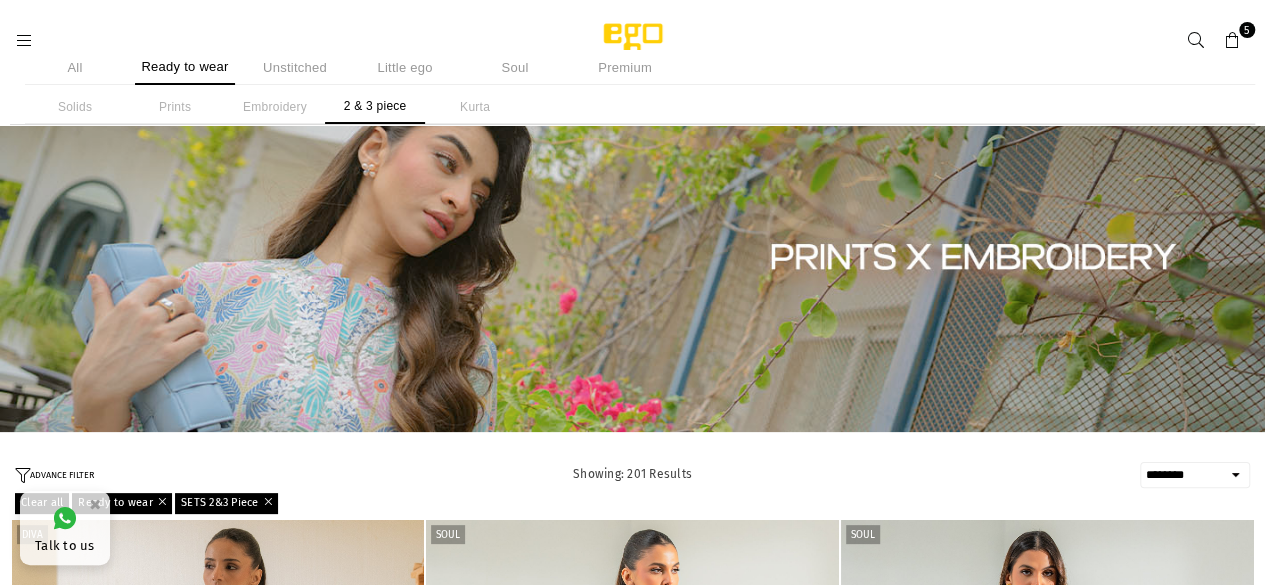 select on "**********" 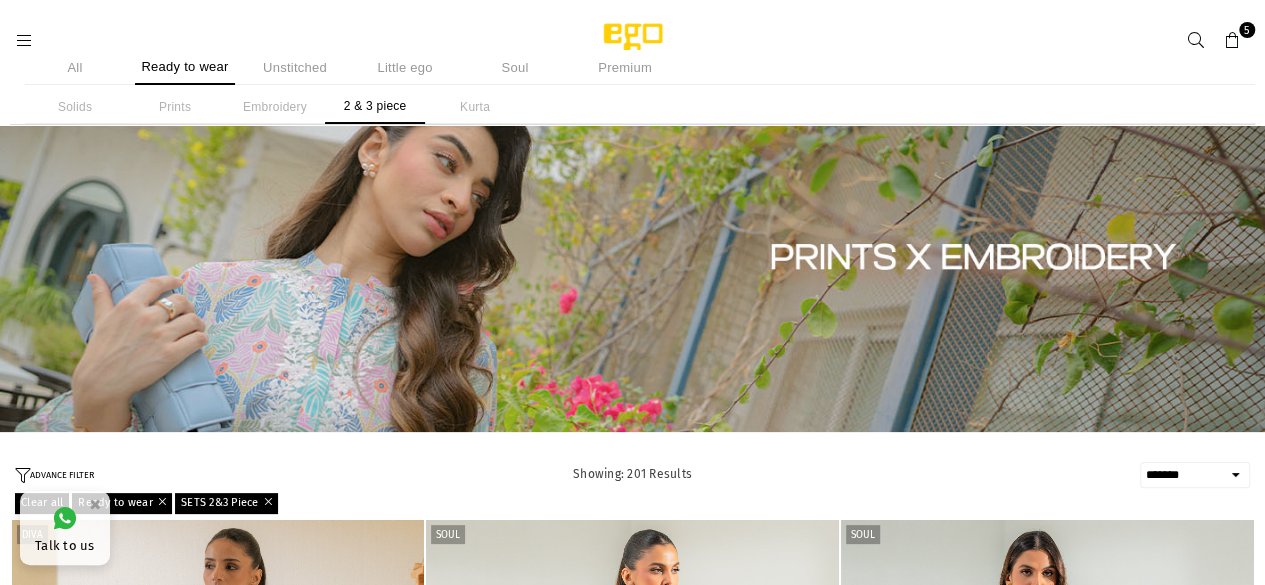 click on "**********" at bounding box center (1195, 475) 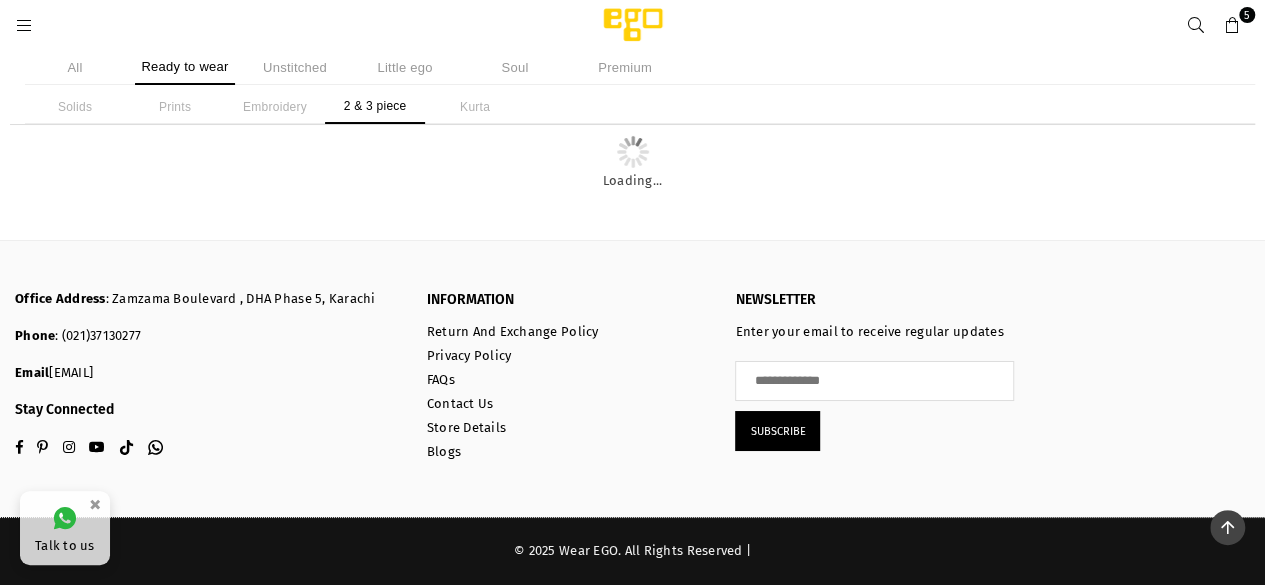 scroll, scrollTop: 13868, scrollLeft: 0, axis: vertical 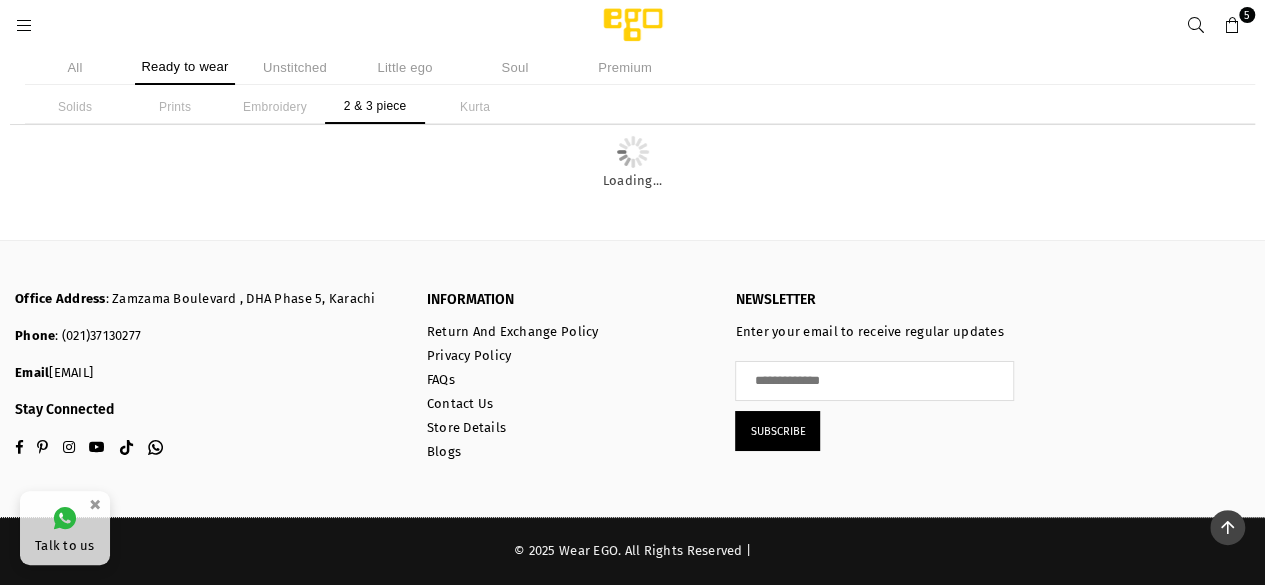 click at bounding box center (1232, 26) 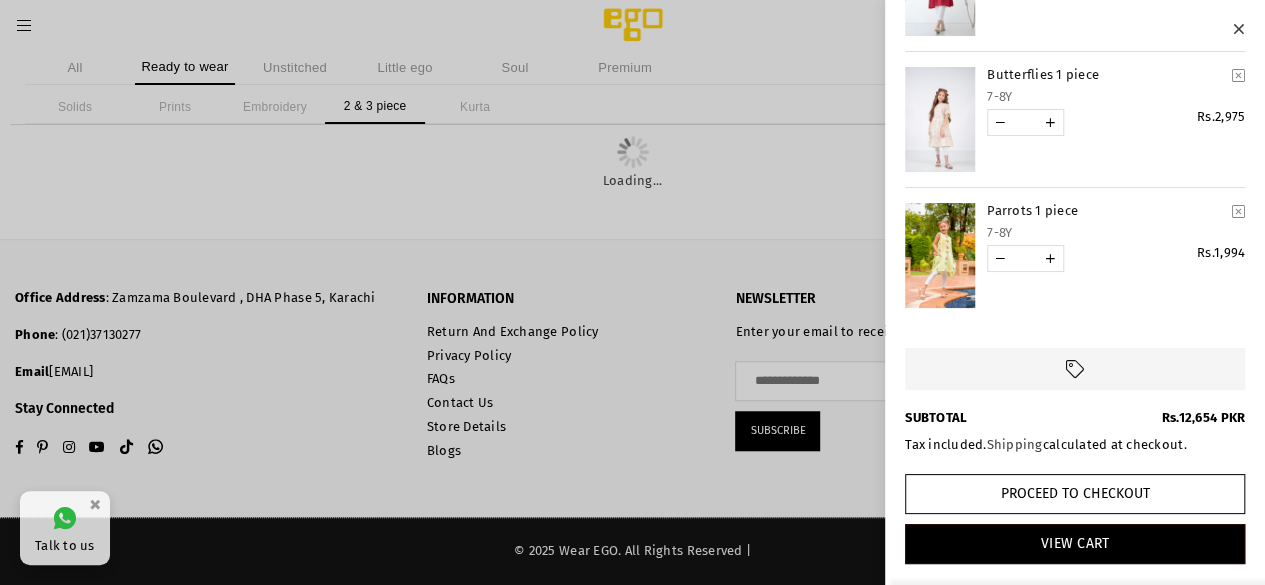 scroll, scrollTop: 415, scrollLeft: 0, axis: vertical 